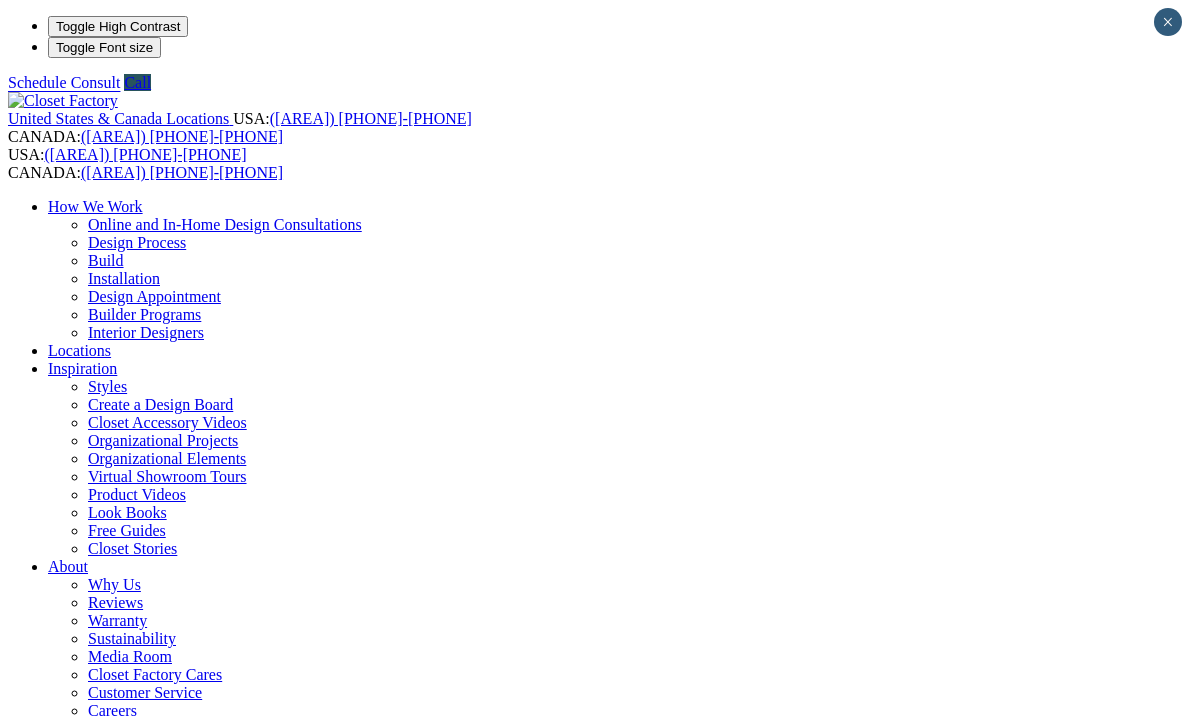 scroll, scrollTop: 1743, scrollLeft: 0, axis: vertical 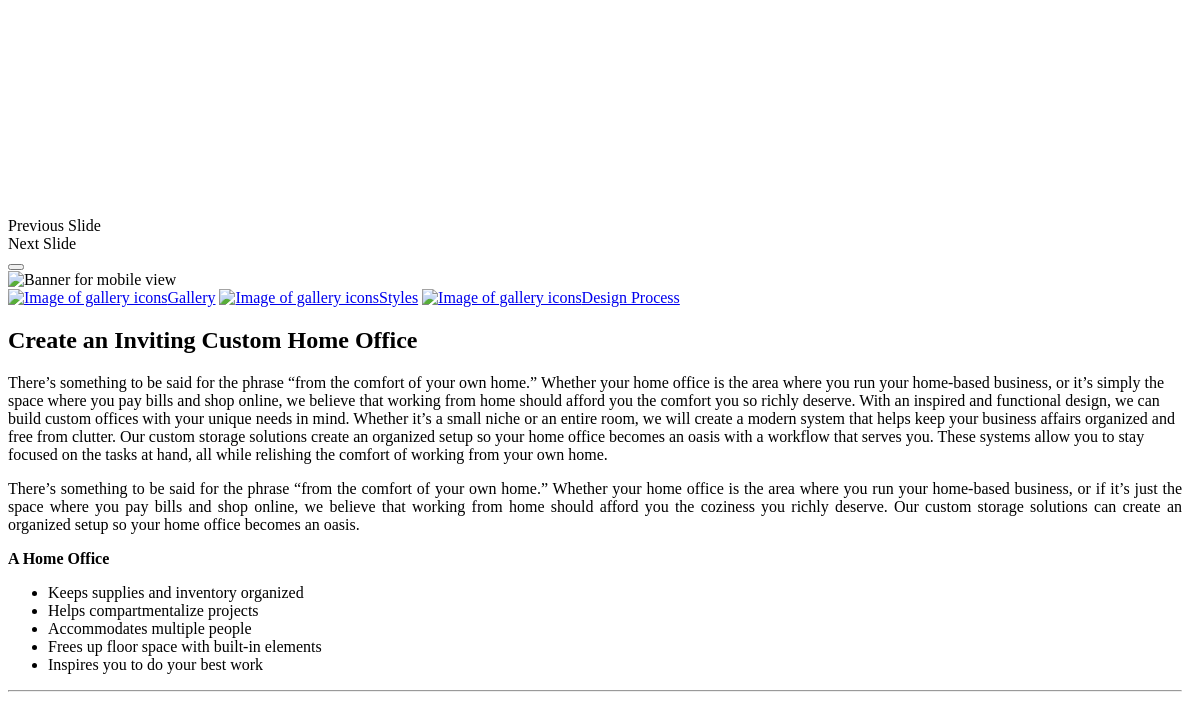 click at bounding box center (595, 37560) 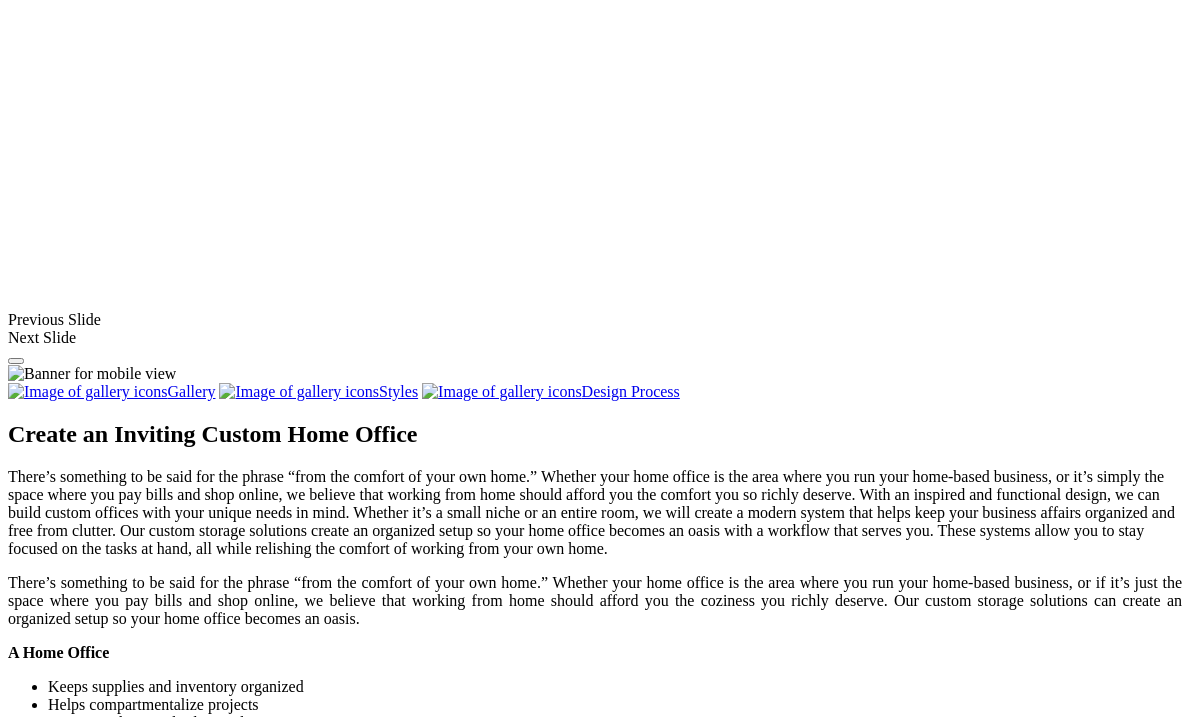 scroll, scrollTop: 1650, scrollLeft: 0, axis: vertical 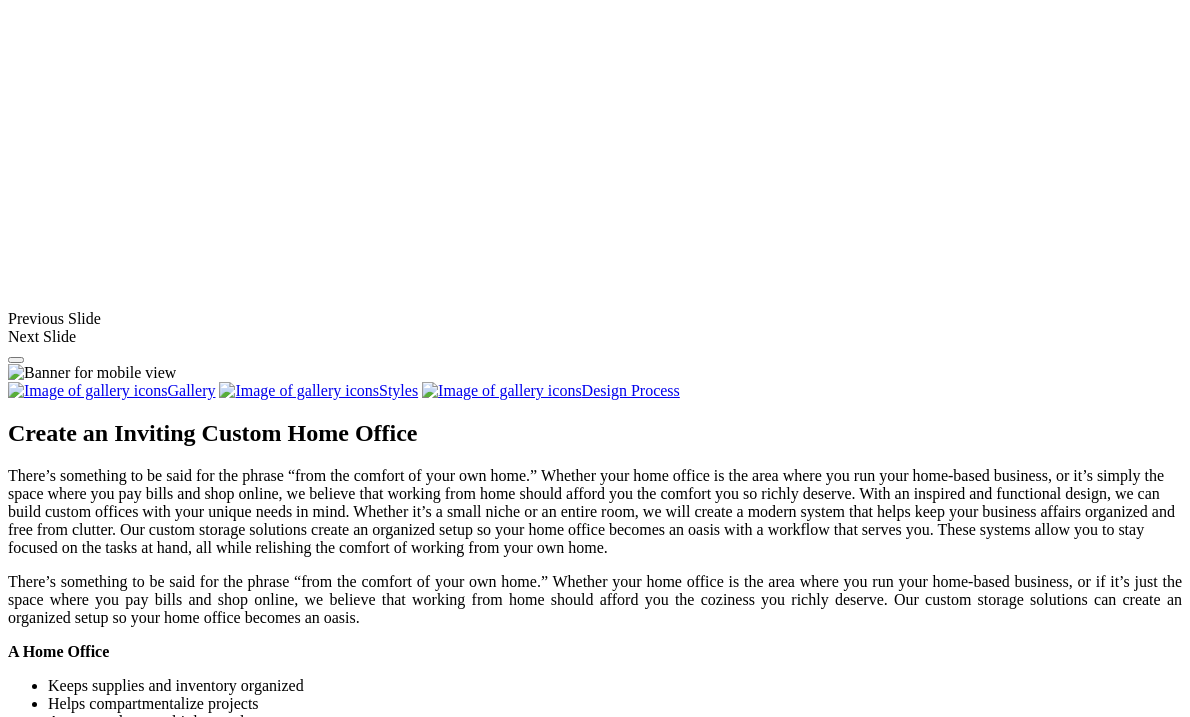 click at bounding box center [536, 1513] 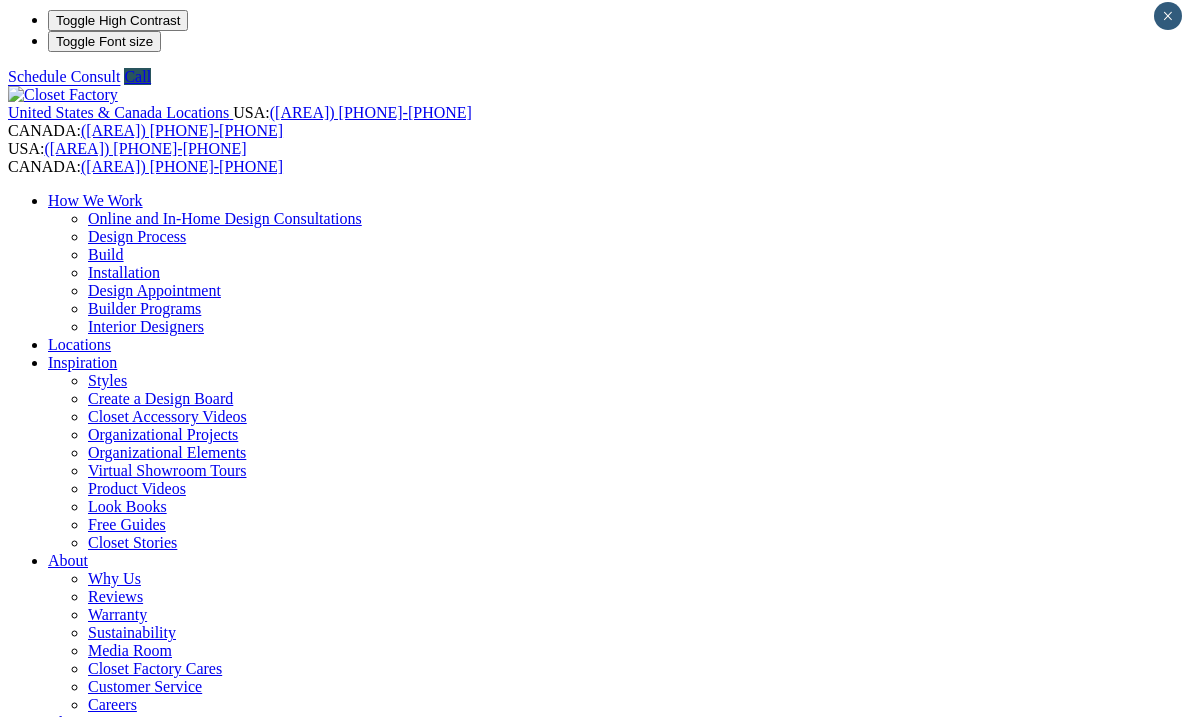 scroll, scrollTop: 0, scrollLeft: 0, axis: both 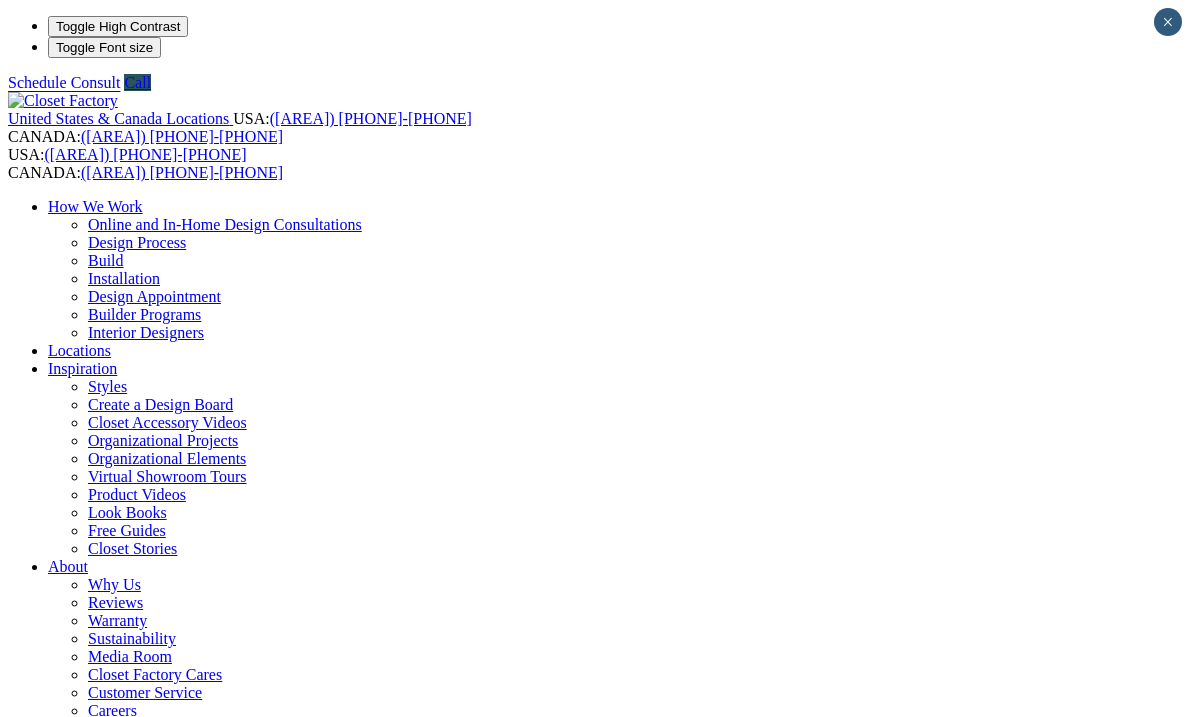 click on "Home Library" at bounding box center (133, 1318) 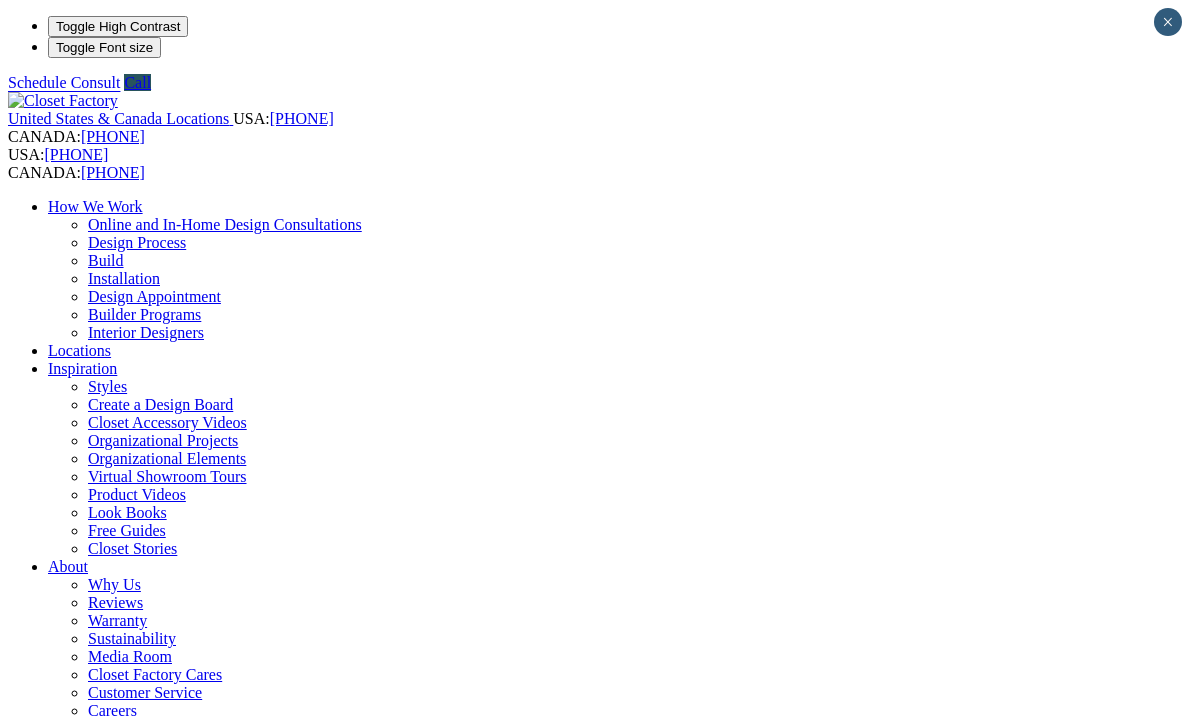 scroll, scrollTop: 0, scrollLeft: 0, axis: both 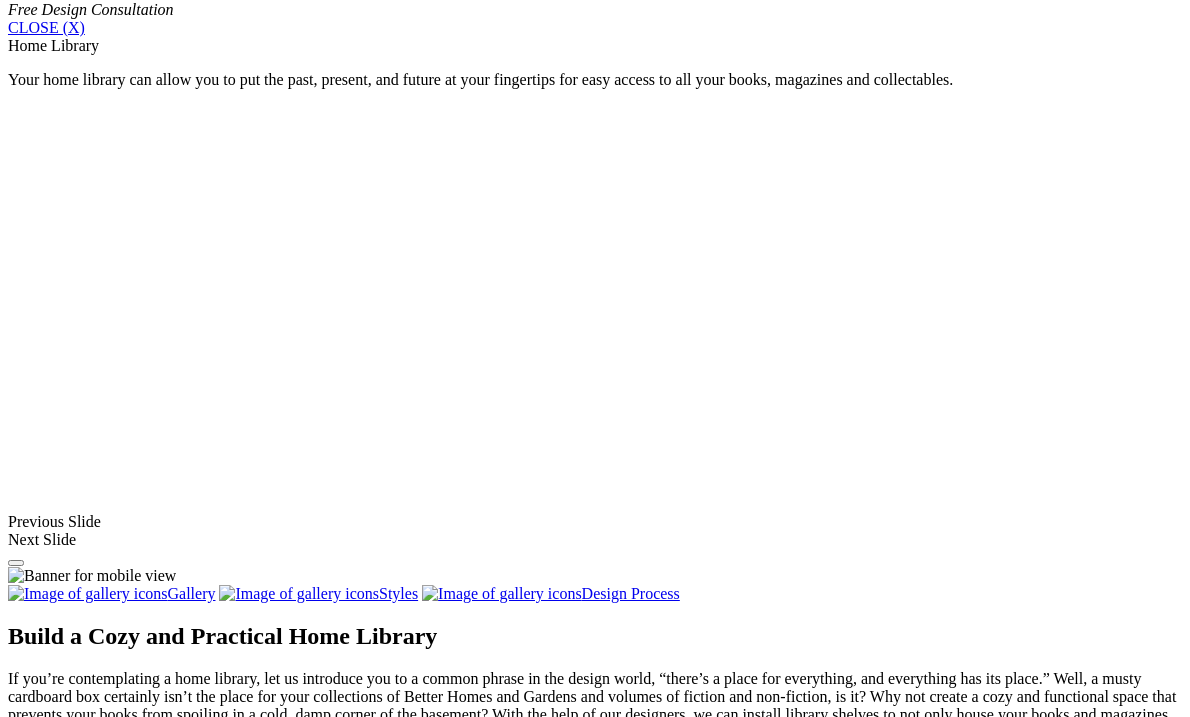 click at bounding box center [576, 1488] 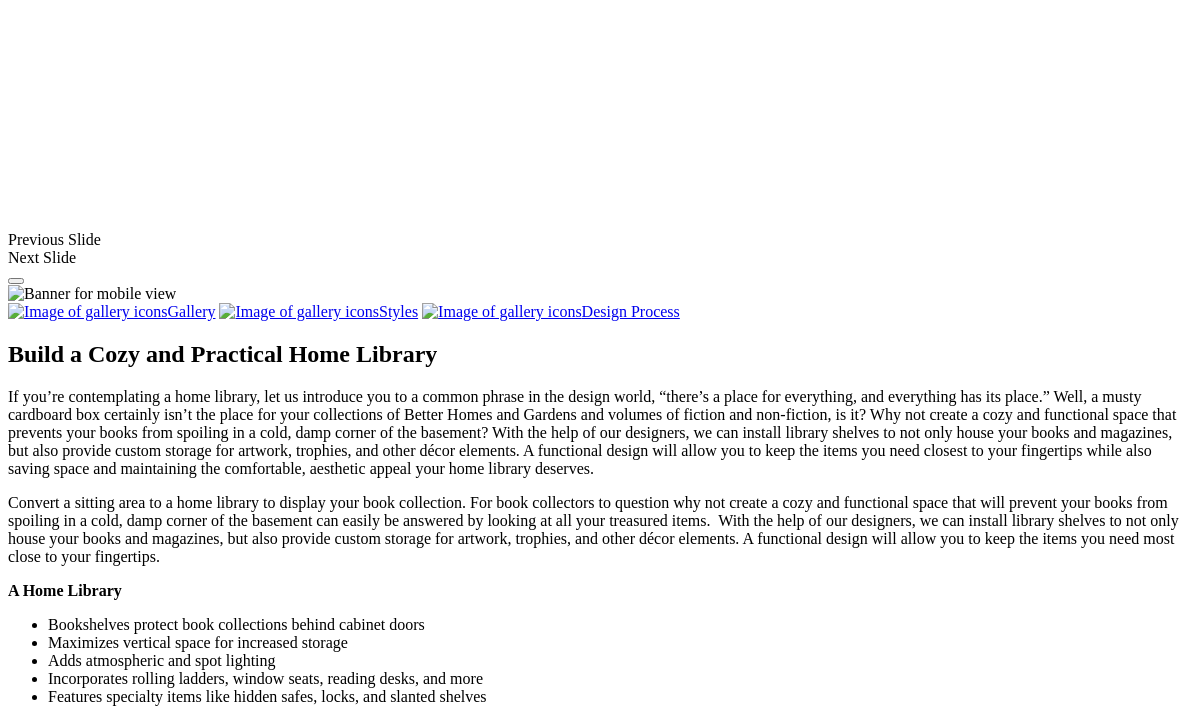 scroll, scrollTop: 1662, scrollLeft: 0, axis: vertical 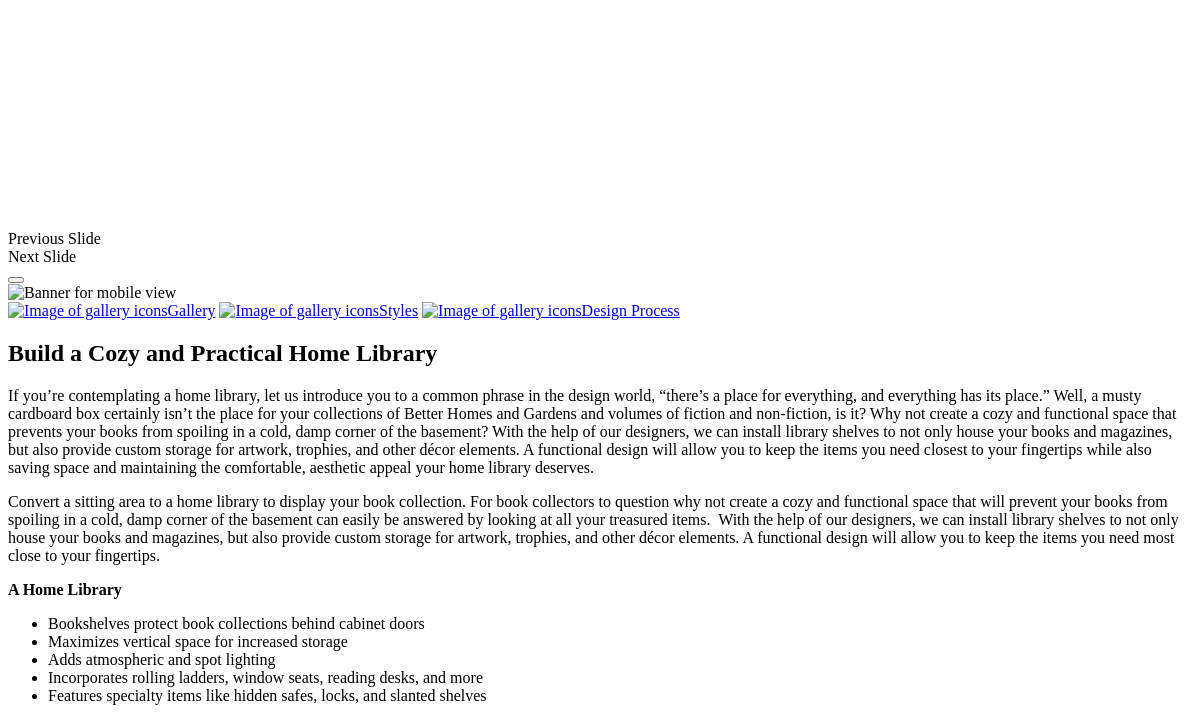 click at bounding box center [580, 1379] 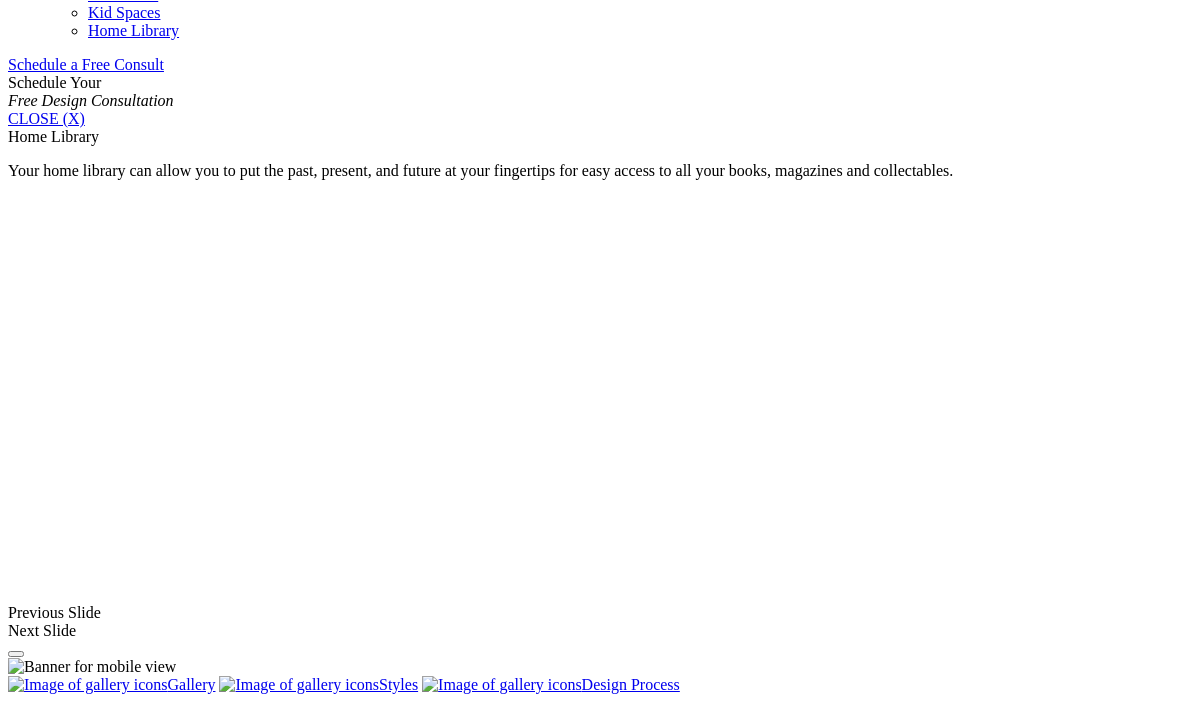 scroll, scrollTop: 1286, scrollLeft: 0, axis: vertical 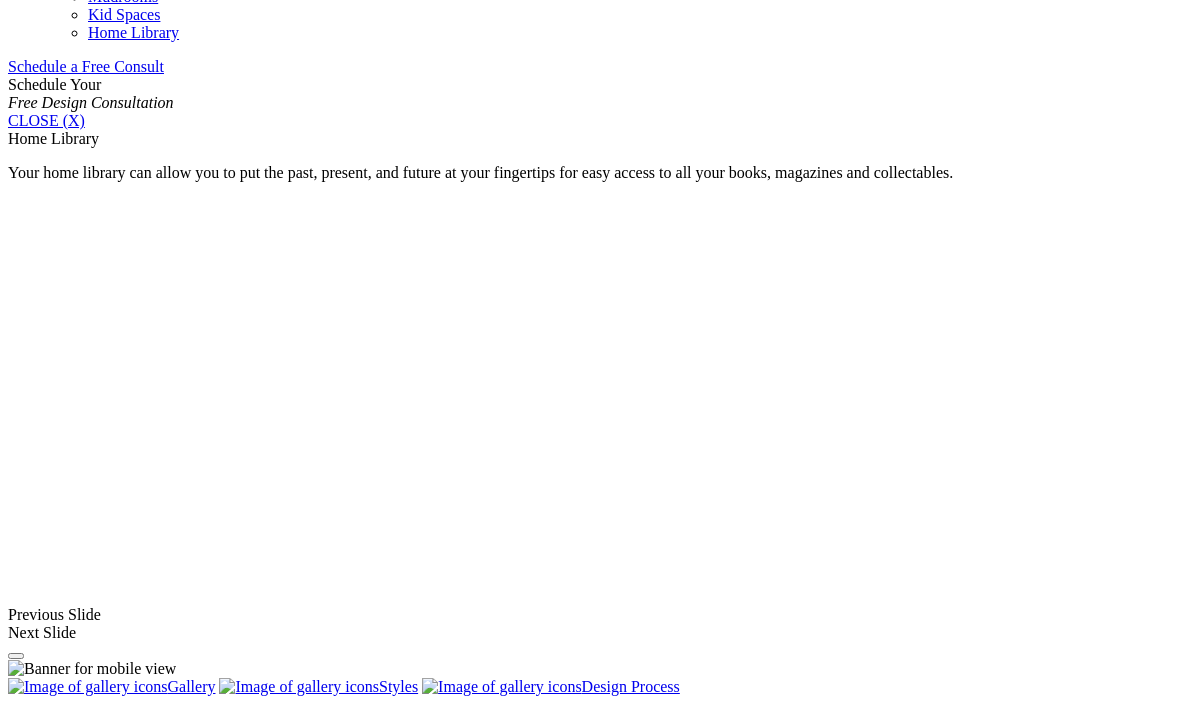 click on "Wood" at bounding box center (67, 1489) 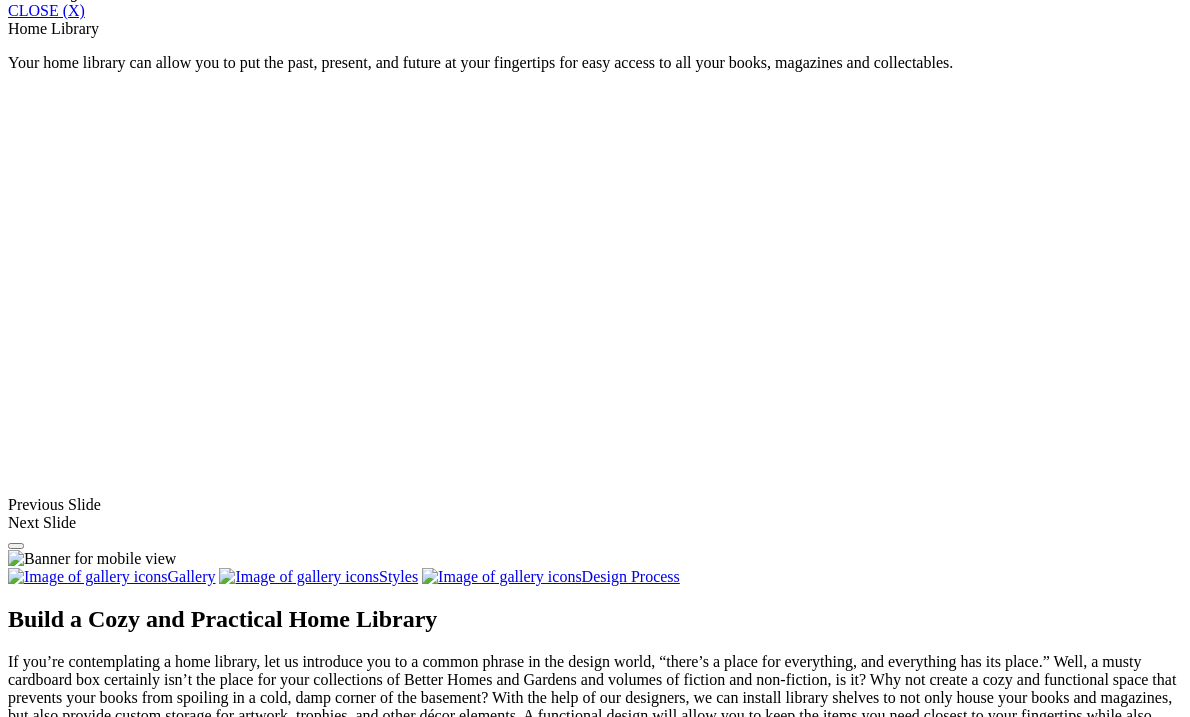 scroll, scrollTop: 1395, scrollLeft: 0, axis: vertical 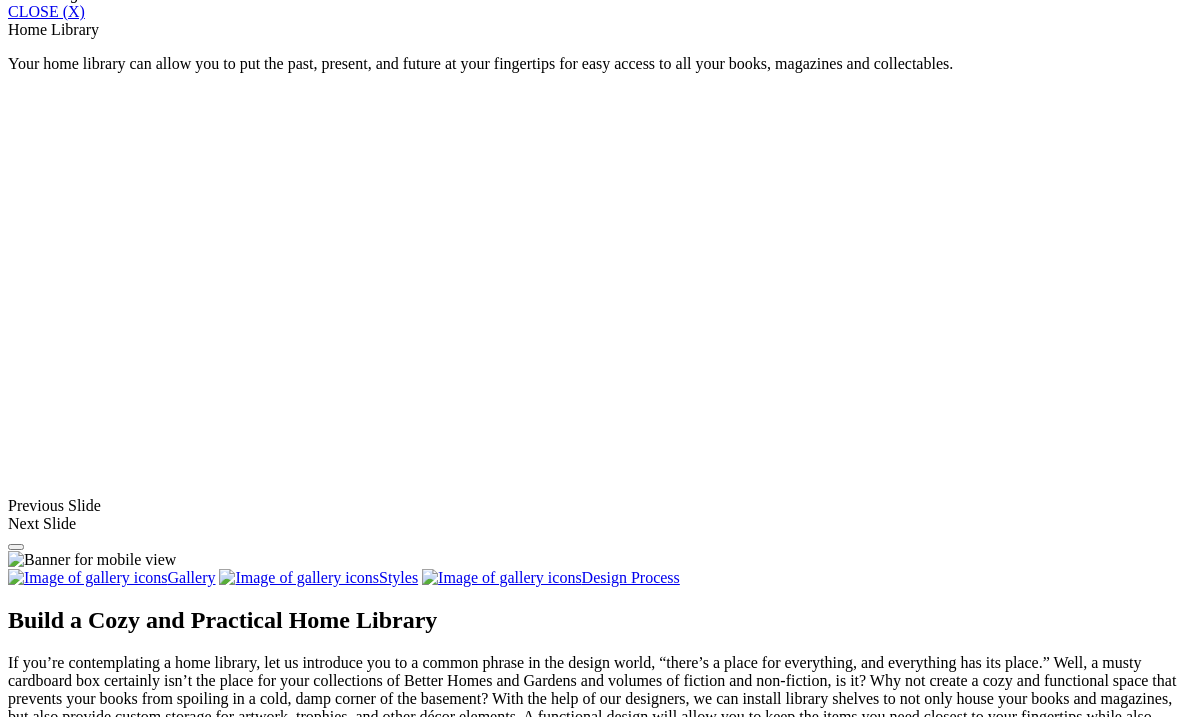 click on "Melamine" at bounding box center (80, 1398) 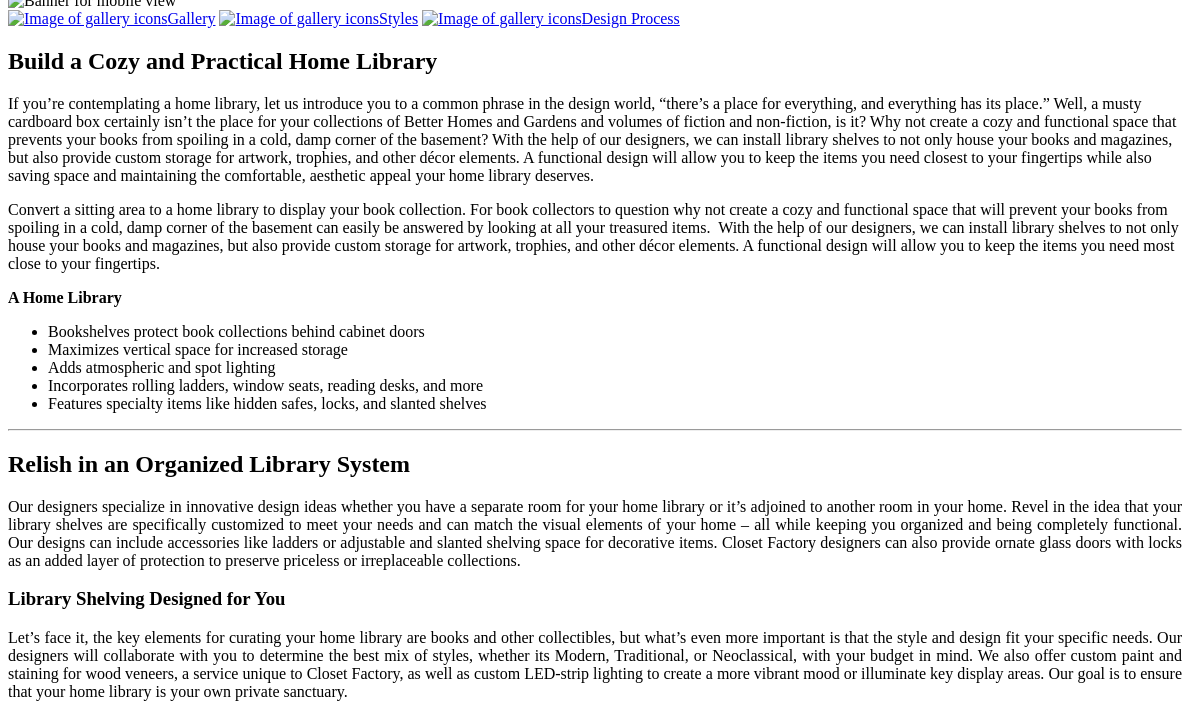 scroll, scrollTop: 1950, scrollLeft: 0, axis: vertical 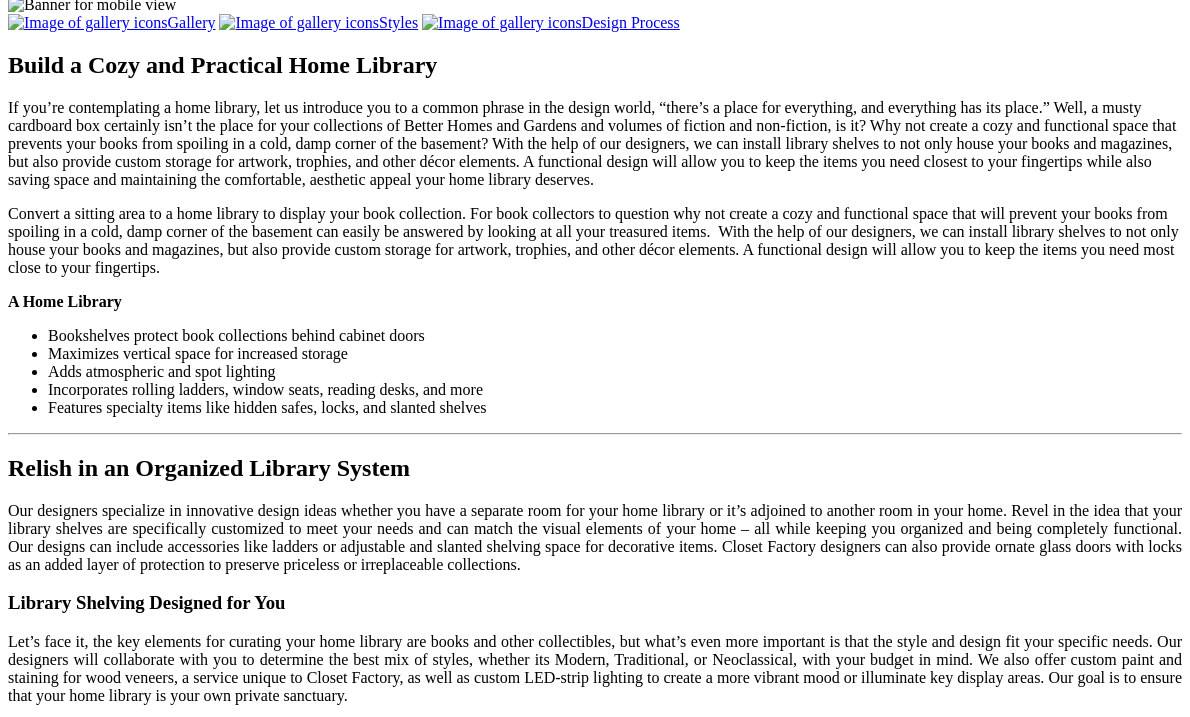 click on "Wooden ladder systems for libraries and other hard-to-reach areas extend your reach. Custom stain also available." at bounding box center (595, 1335) 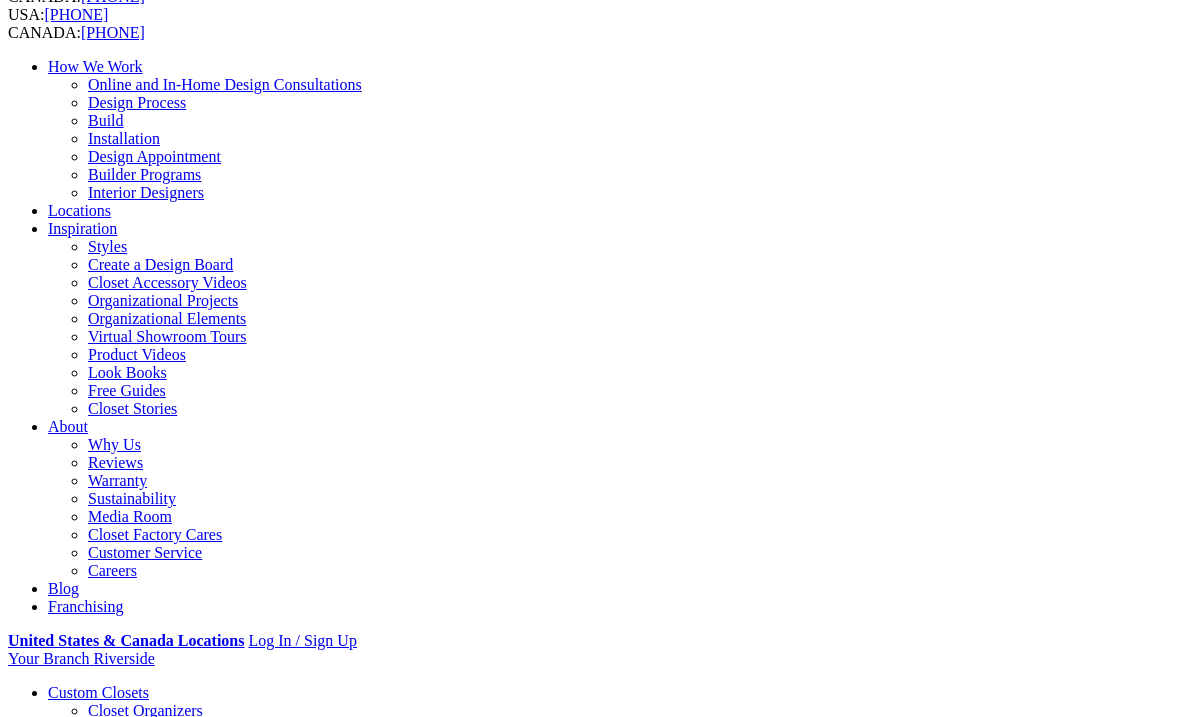 scroll, scrollTop: 0, scrollLeft: 0, axis: both 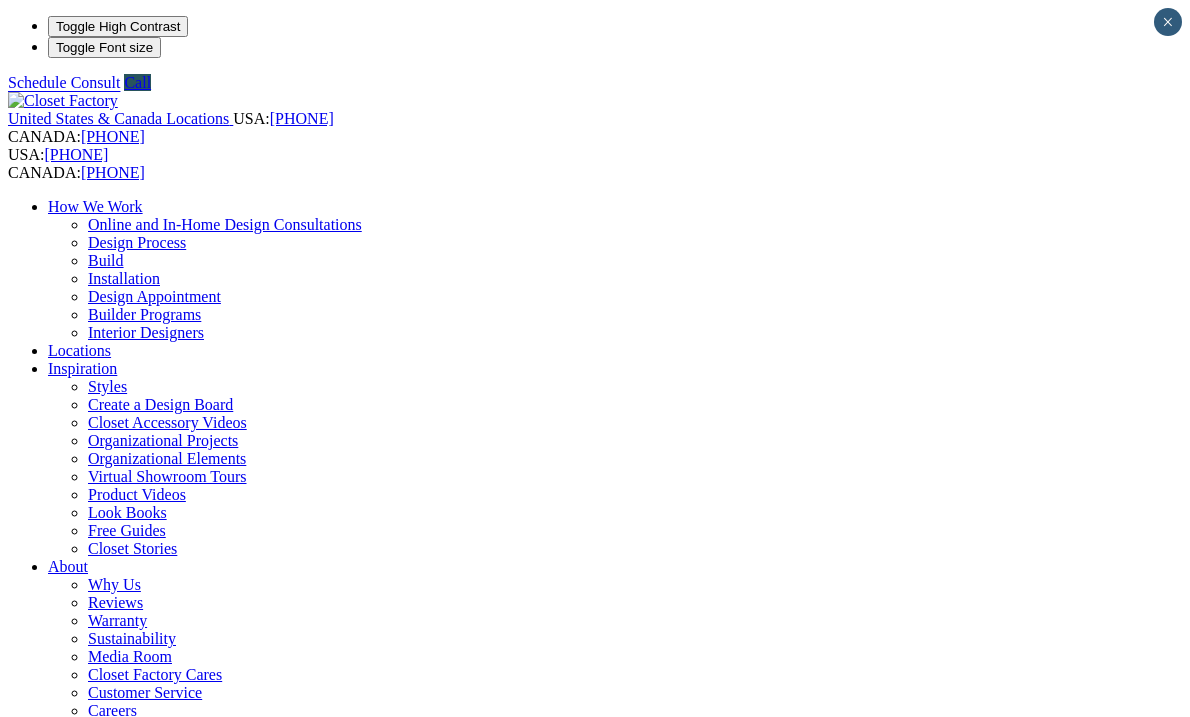 click on "Home Library" at bounding box center [133, 1318] 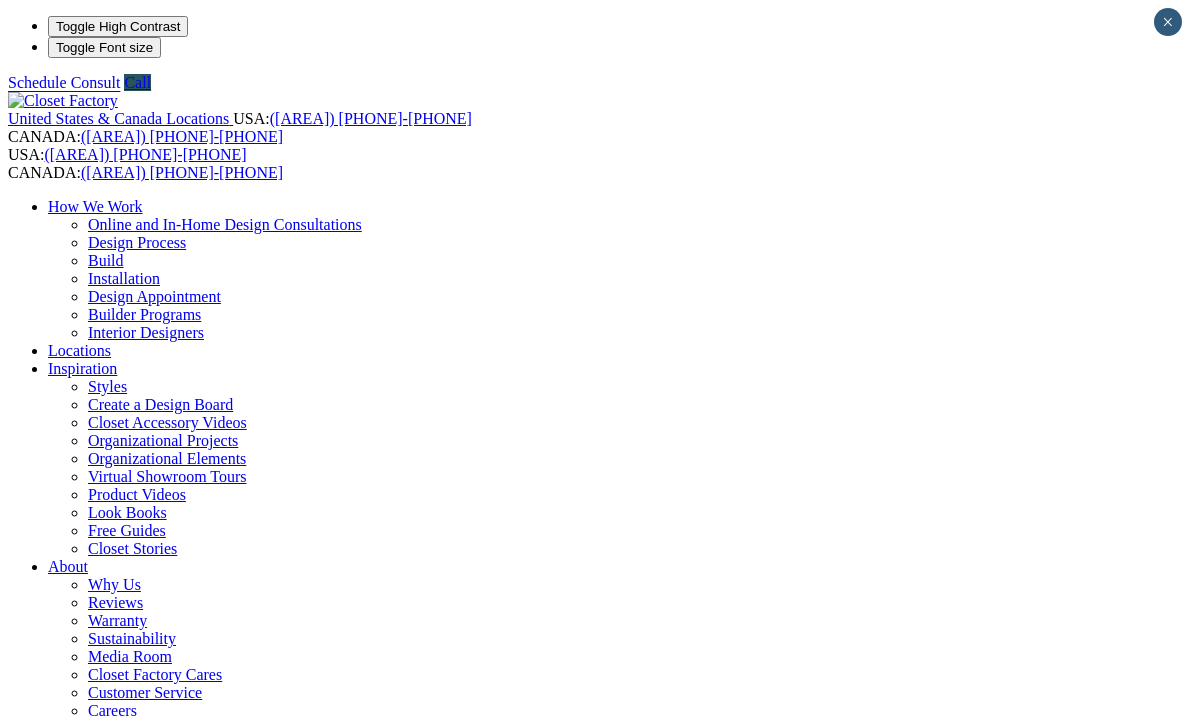 scroll, scrollTop: 0, scrollLeft: 0, axis: both 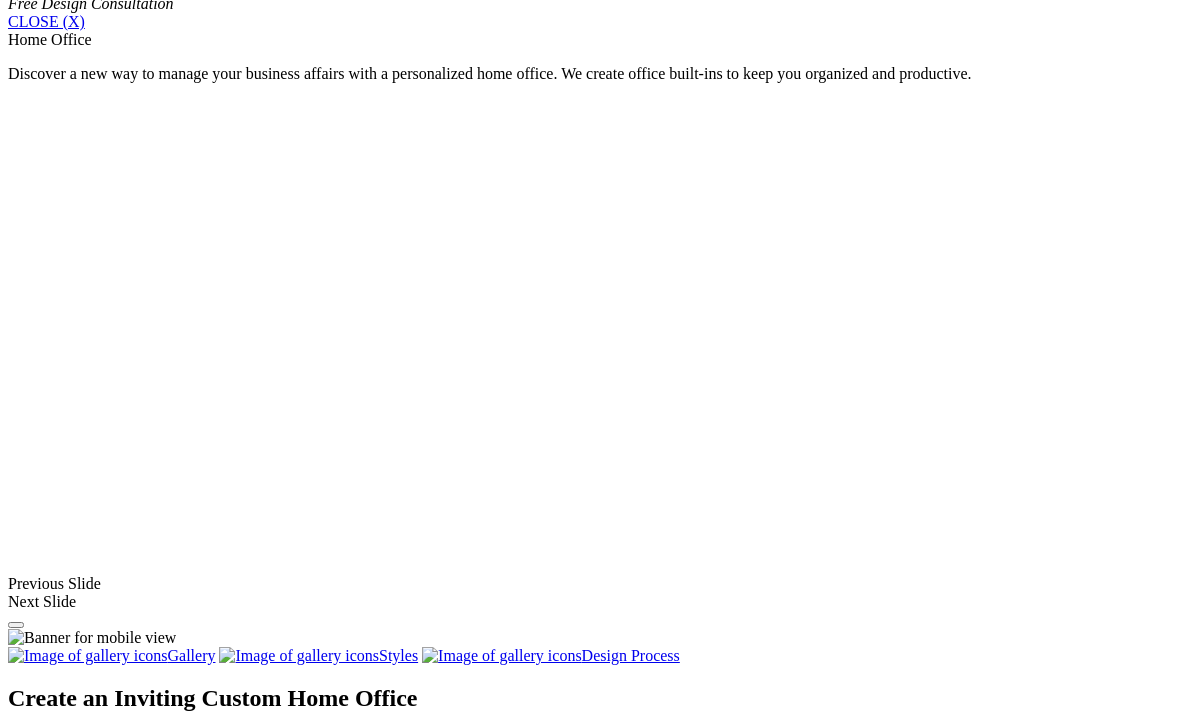 click on "Wood" at bounding box center [67, 1440] 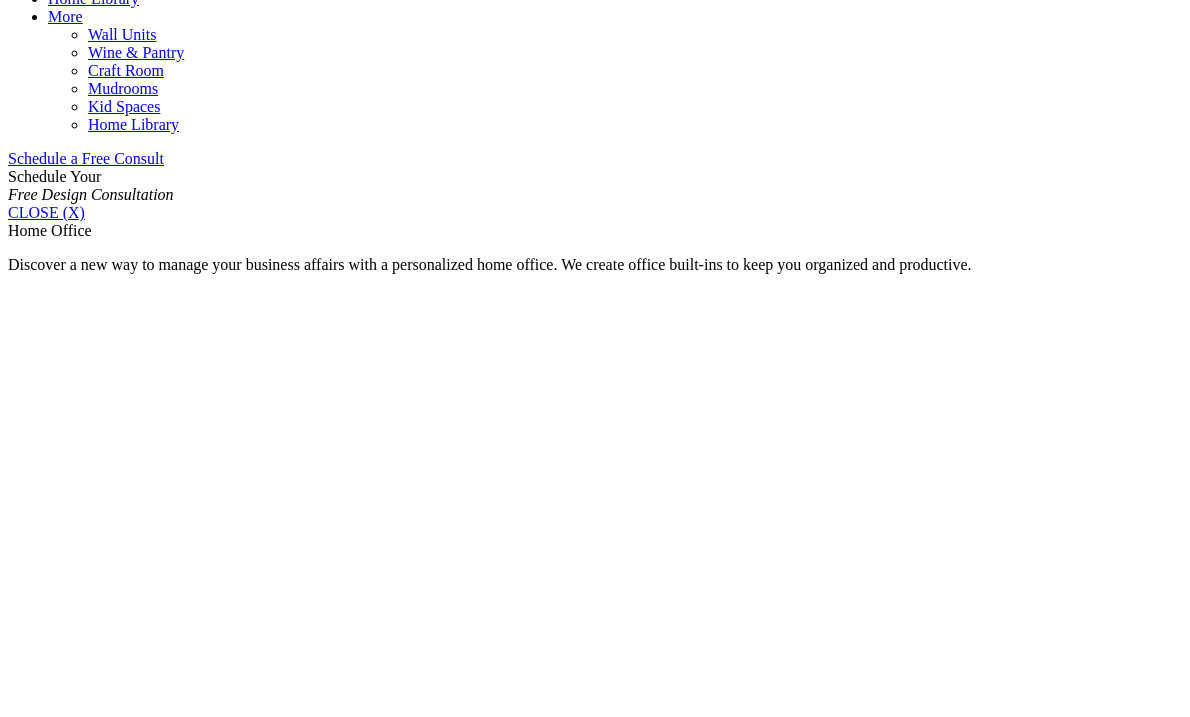 scroll, scrollTop: 1191, scrollLeft: 0, axis: vertical 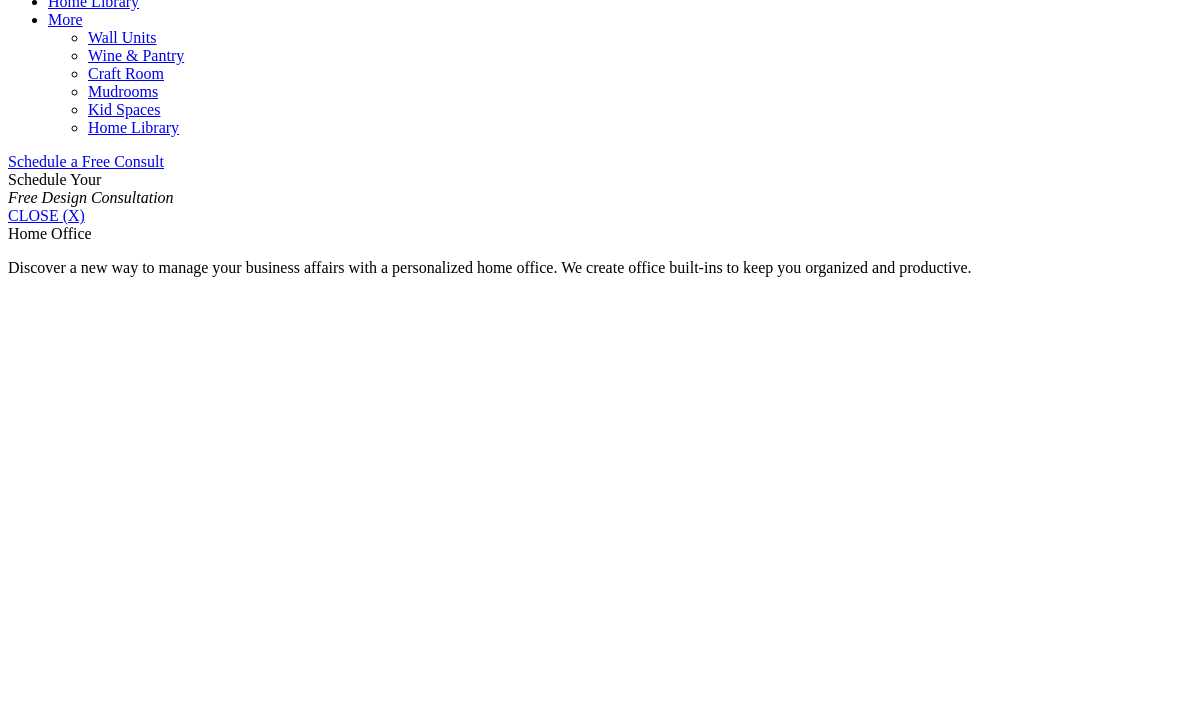 click on "Melamine" at bounding box center (80, 1616) 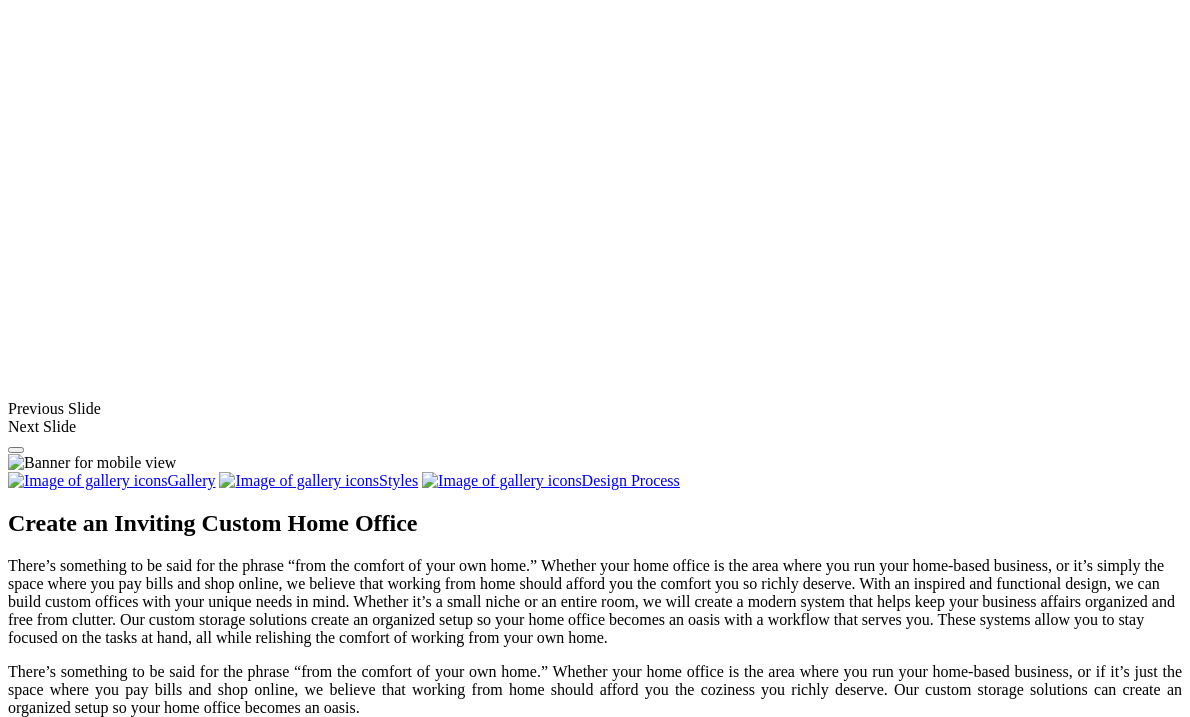 scroll, scrollTop: 1559, scrollLeft: 0, axis: vertical 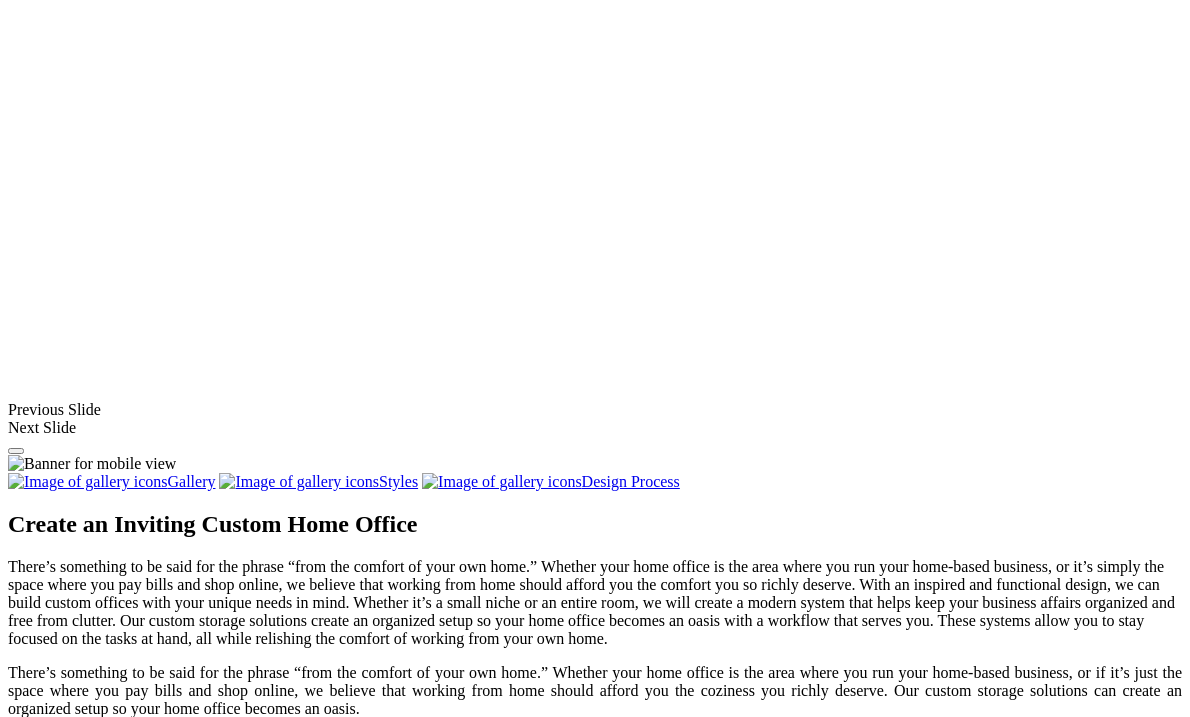 click at bounding box center [341, 1430] 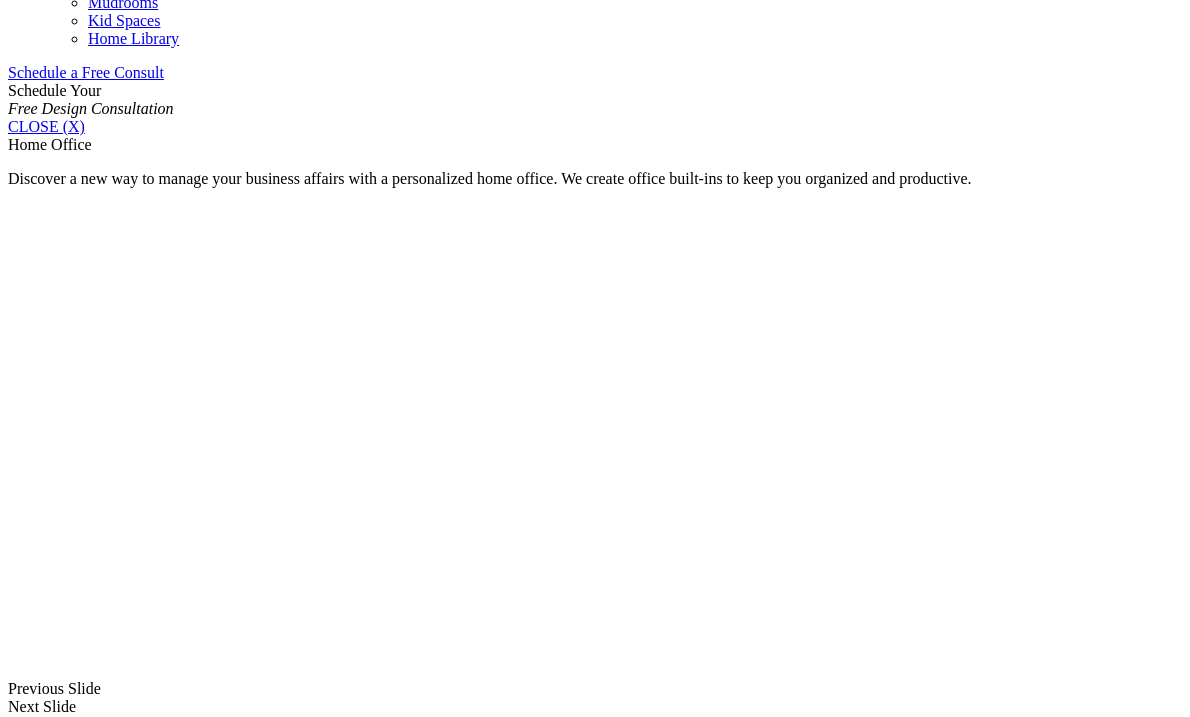 click on "Credenza" at bounding box center [78, 1599] 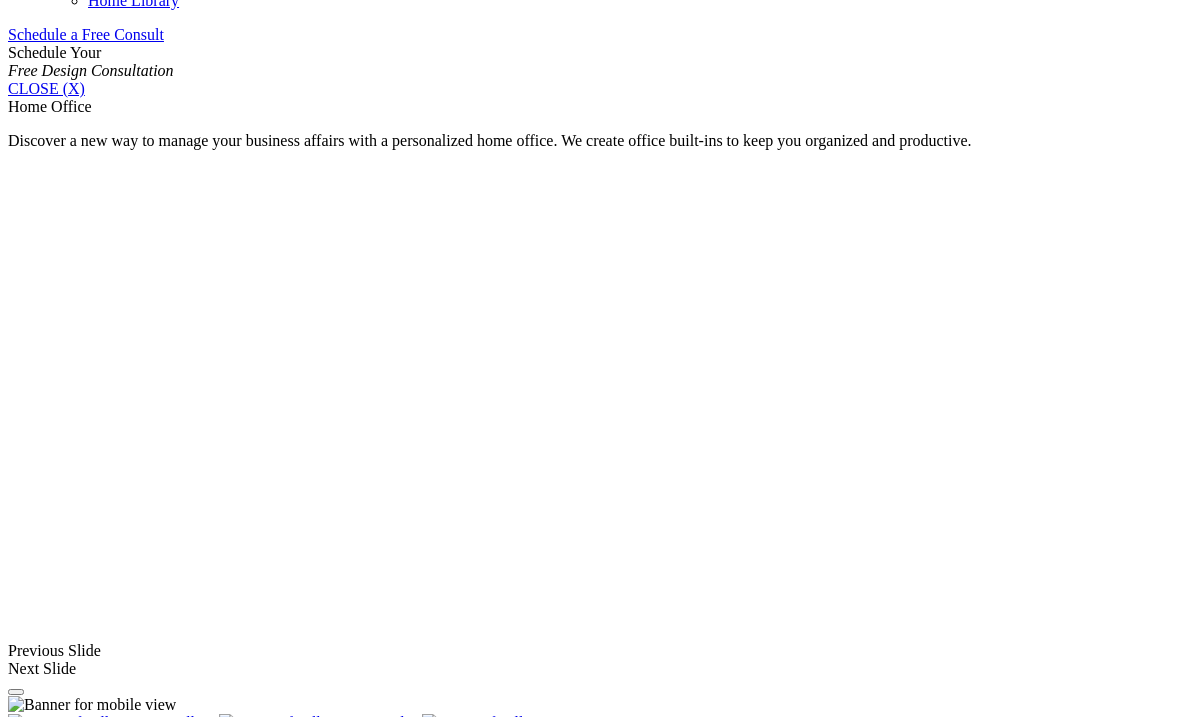 scroll, scrollTop: 1313, scrollLeft: 0, axis: vertical 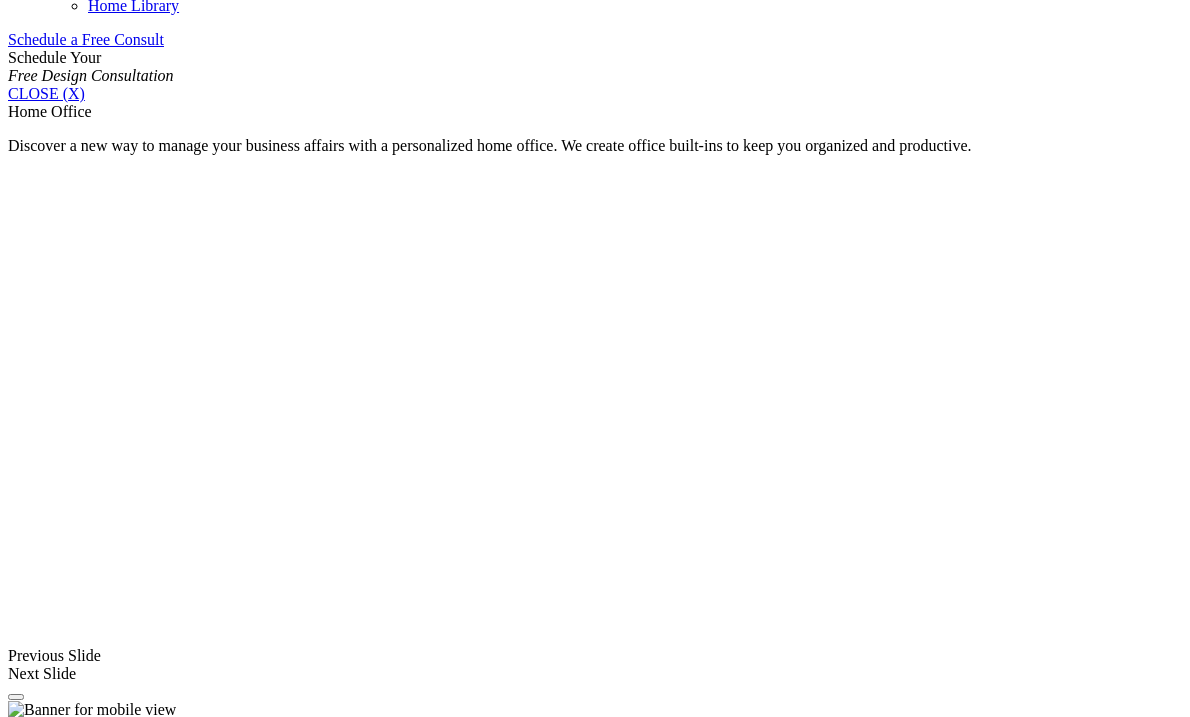 click on "Double Sided Desk" at bounding box center [110, 1584] 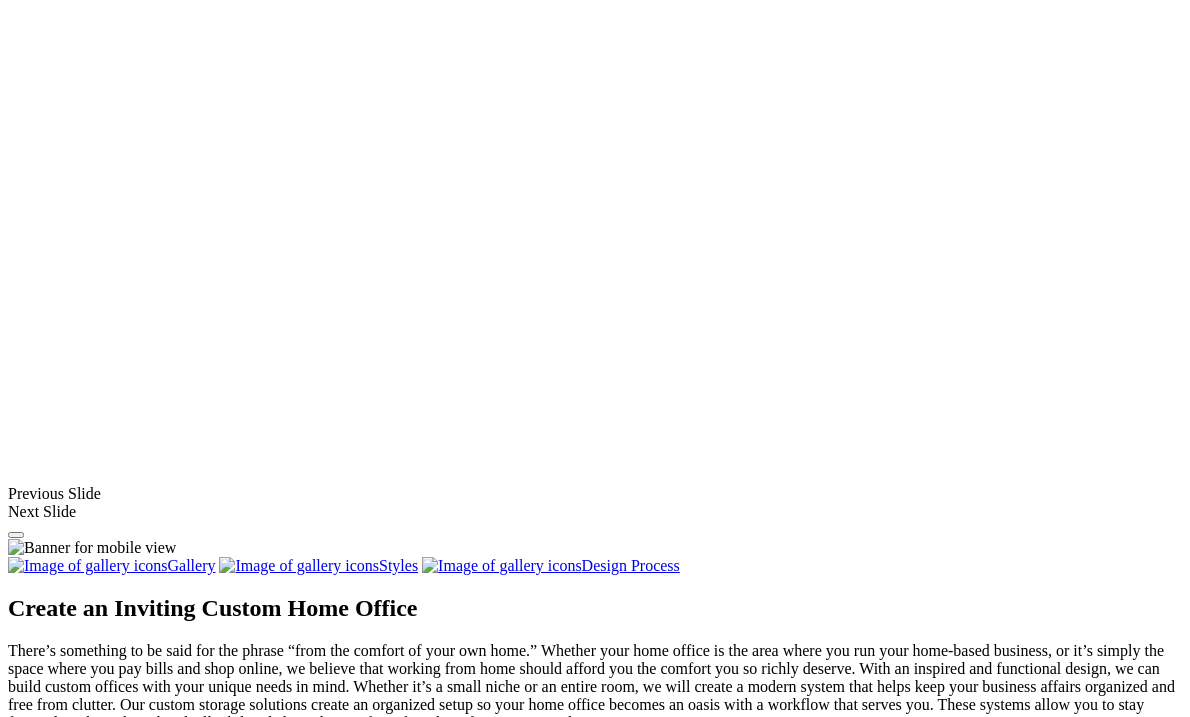 scroll, scrollTop: 1482, scrollLeft: 0, axis: vertical 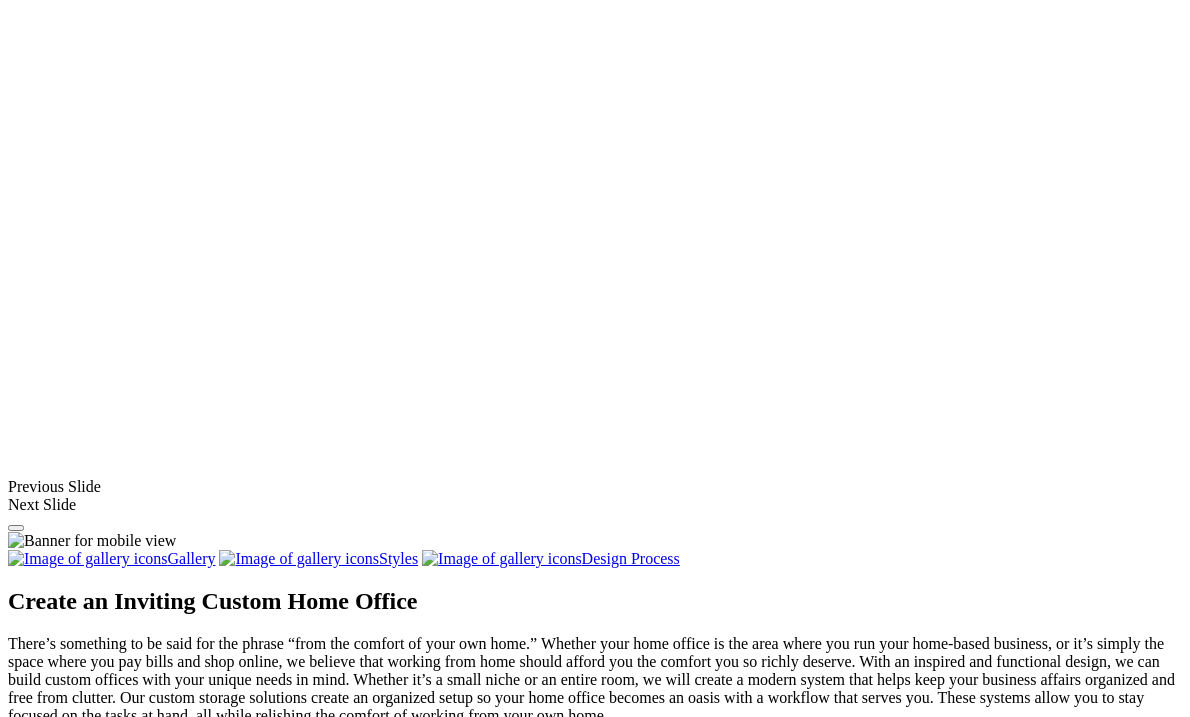 click on "Bookshelves" at bounding box center (89, 1433) 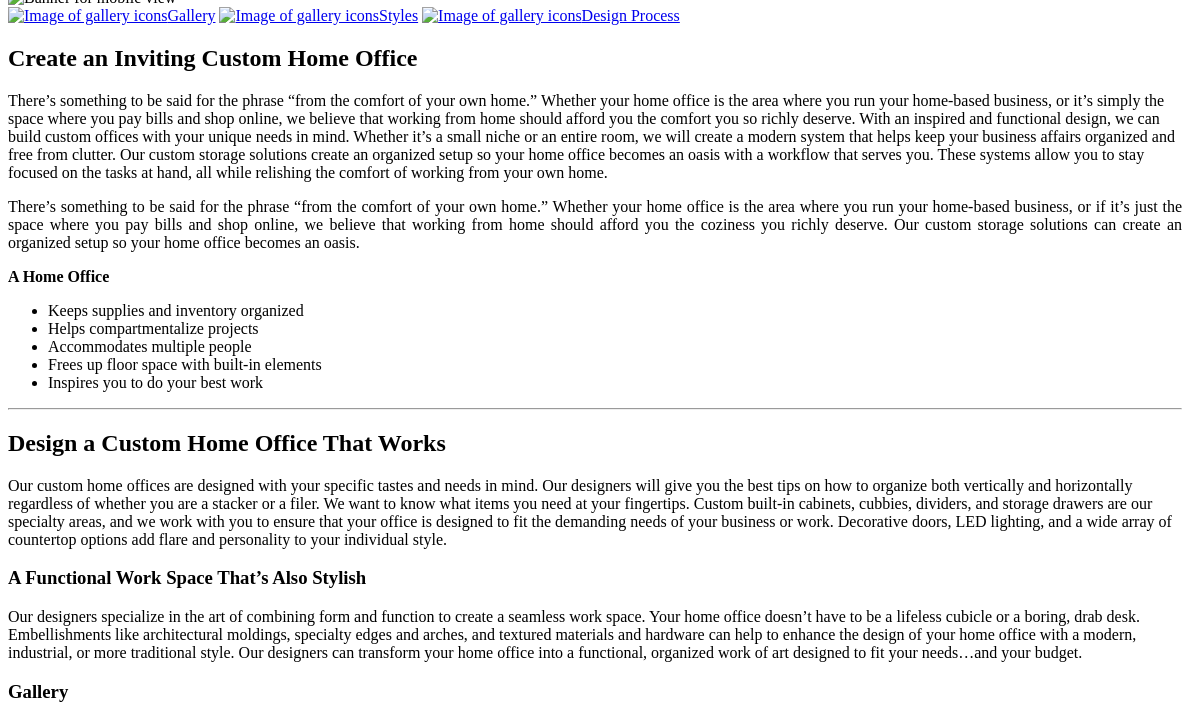 scroll, scrollTop: 2018, scrollLeft: 0, axis: vertical 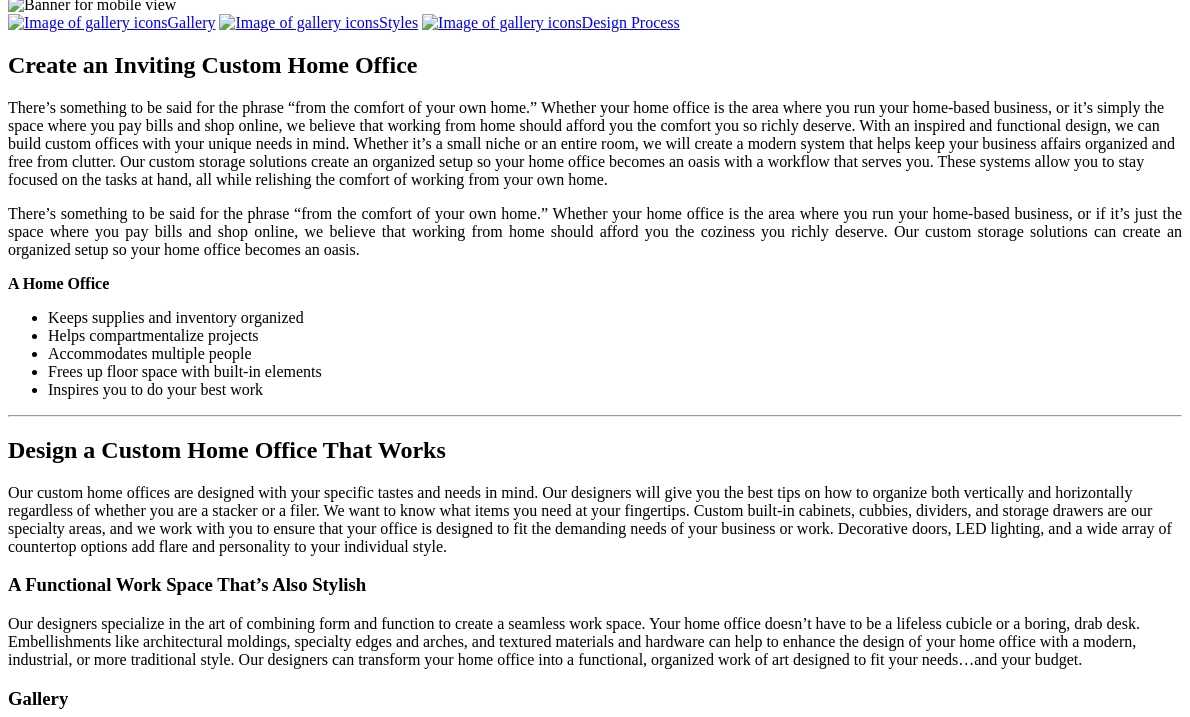 click at bounding box center [145, 1320] 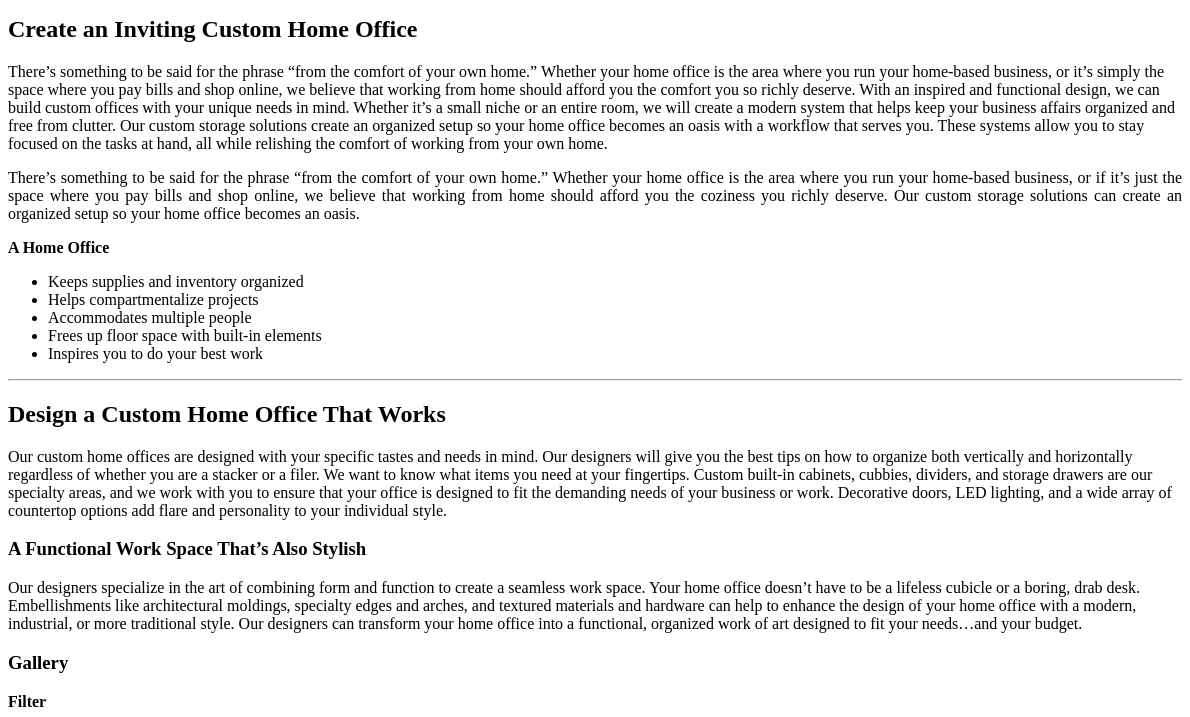 scroll, scrollTop: 2053, scrollLeft: 0, axis: vertical 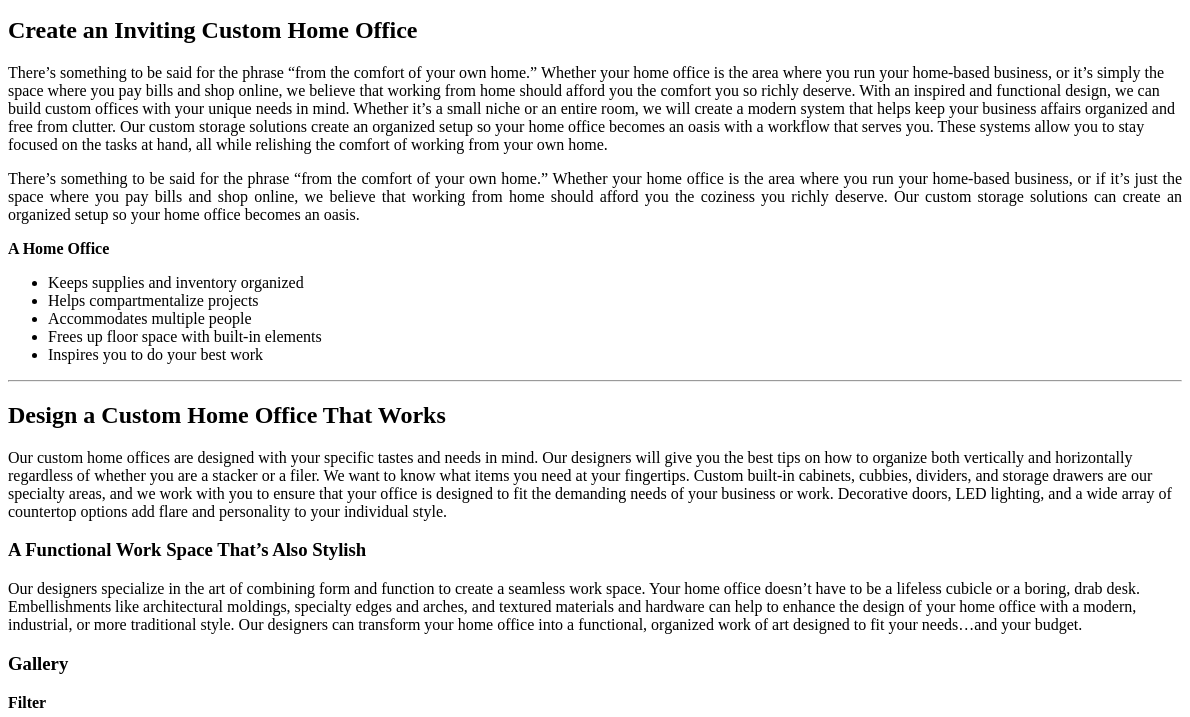 click at bounding box center [85, 1459] 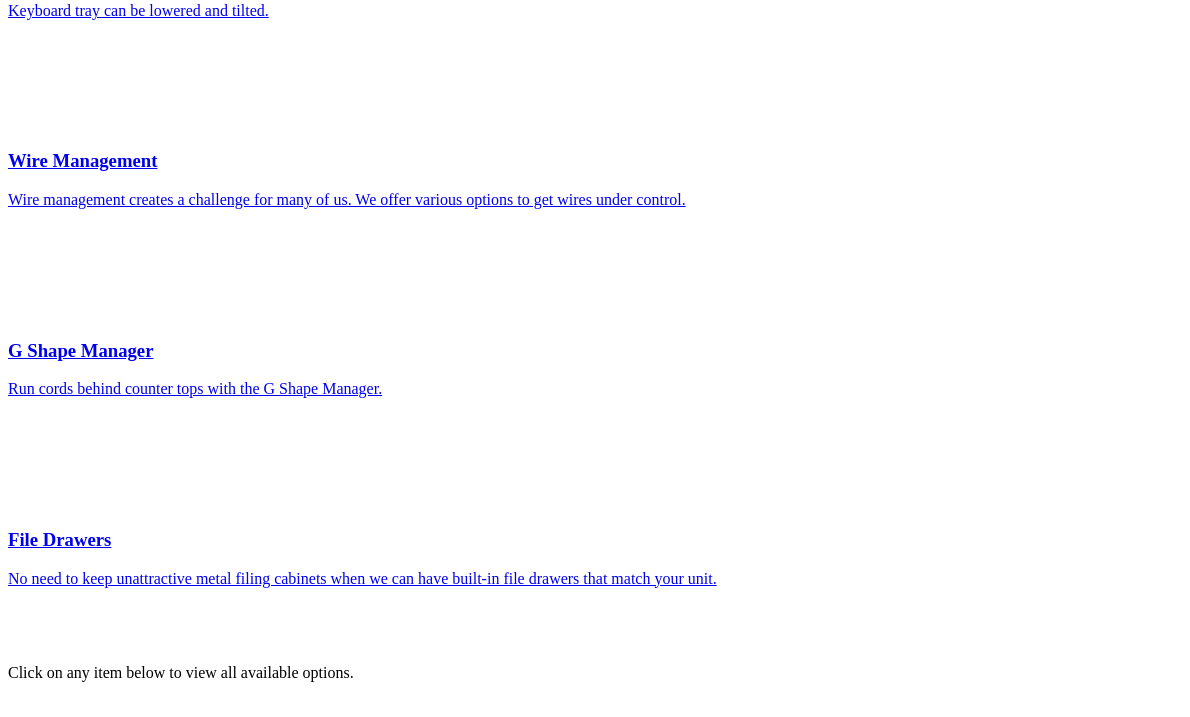 scroll, scrollTop: 7010, scrollLeft: 0, axis: vertical 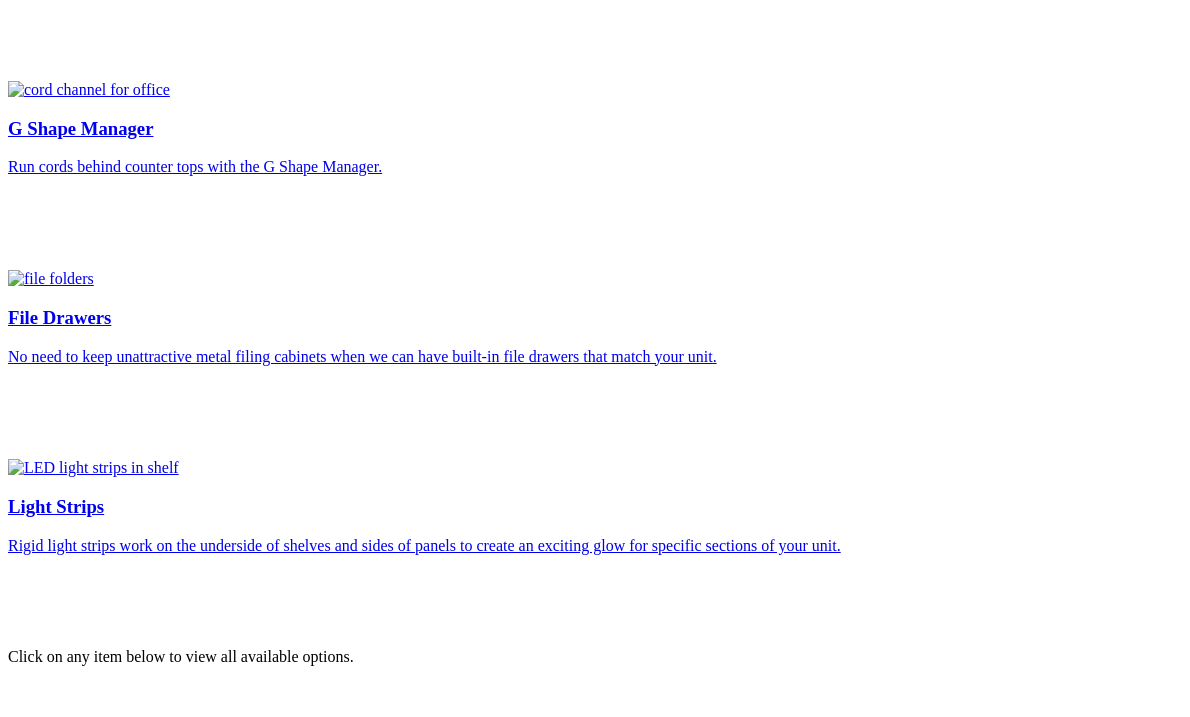 click on "Products" at bounding box center (76, 29216) 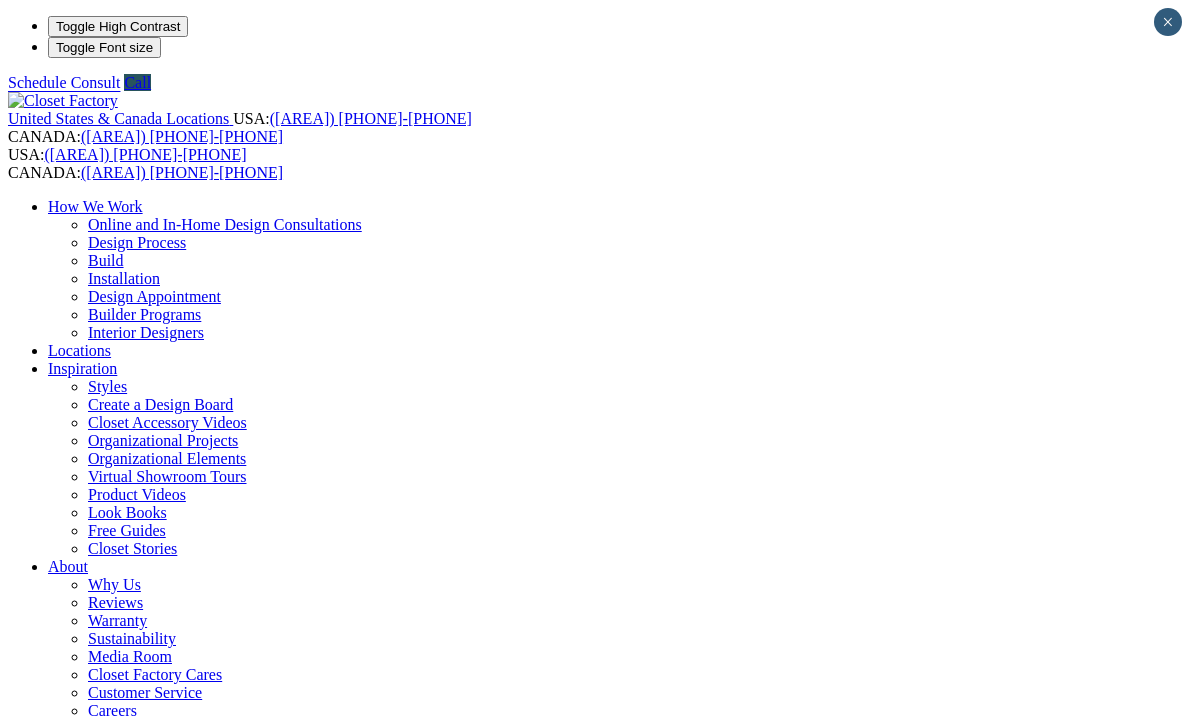 scroll, scrollTop: 6247, scrollLeft: 0, axis: vertical 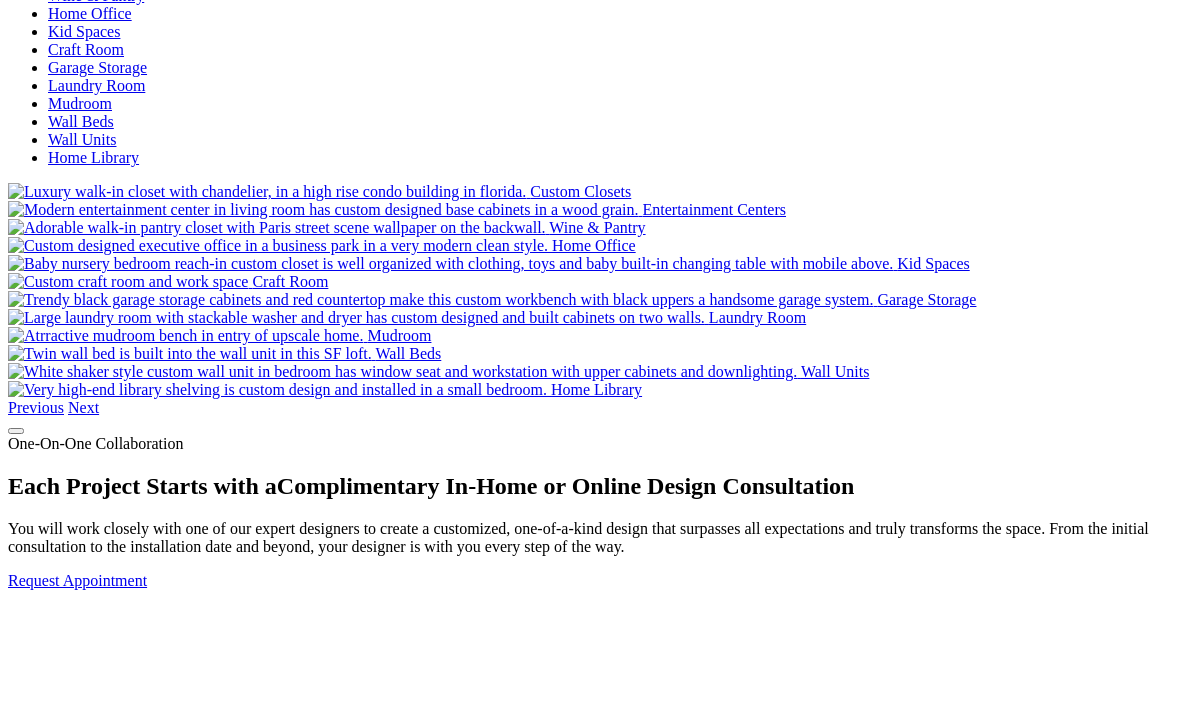 click on "Styles" at bounding box center [67, 16570] 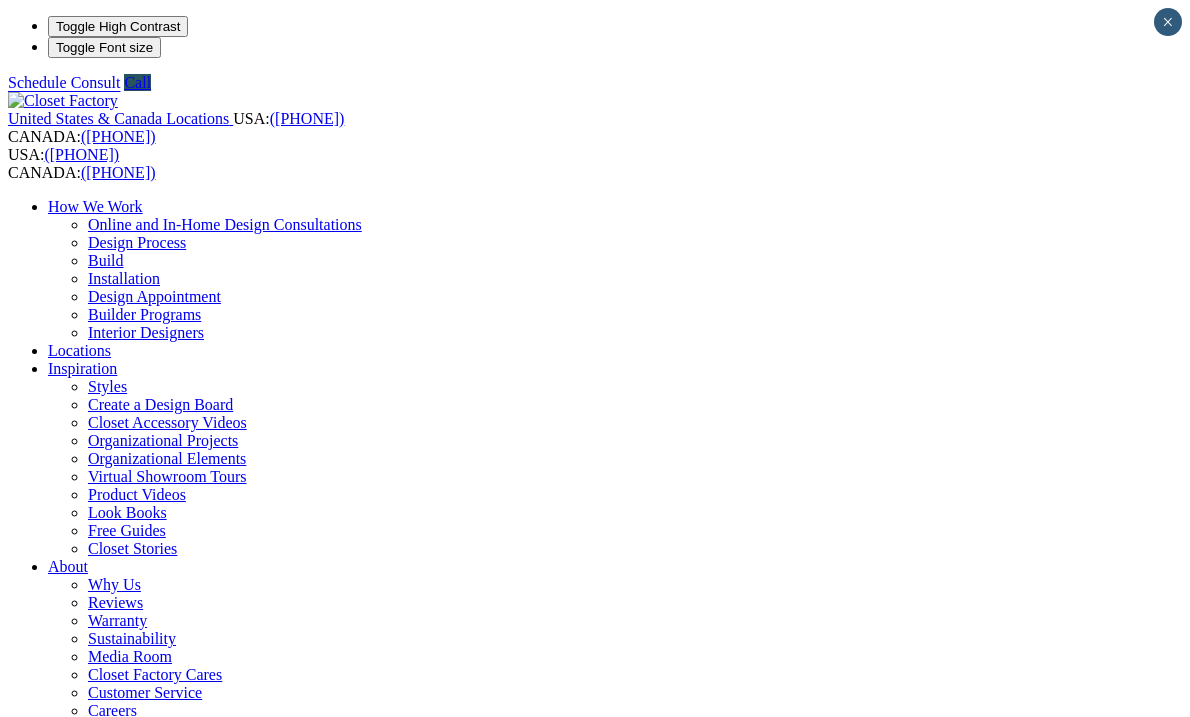 scroll, scrollTop: 0, scrollLeft: 0, axis: both 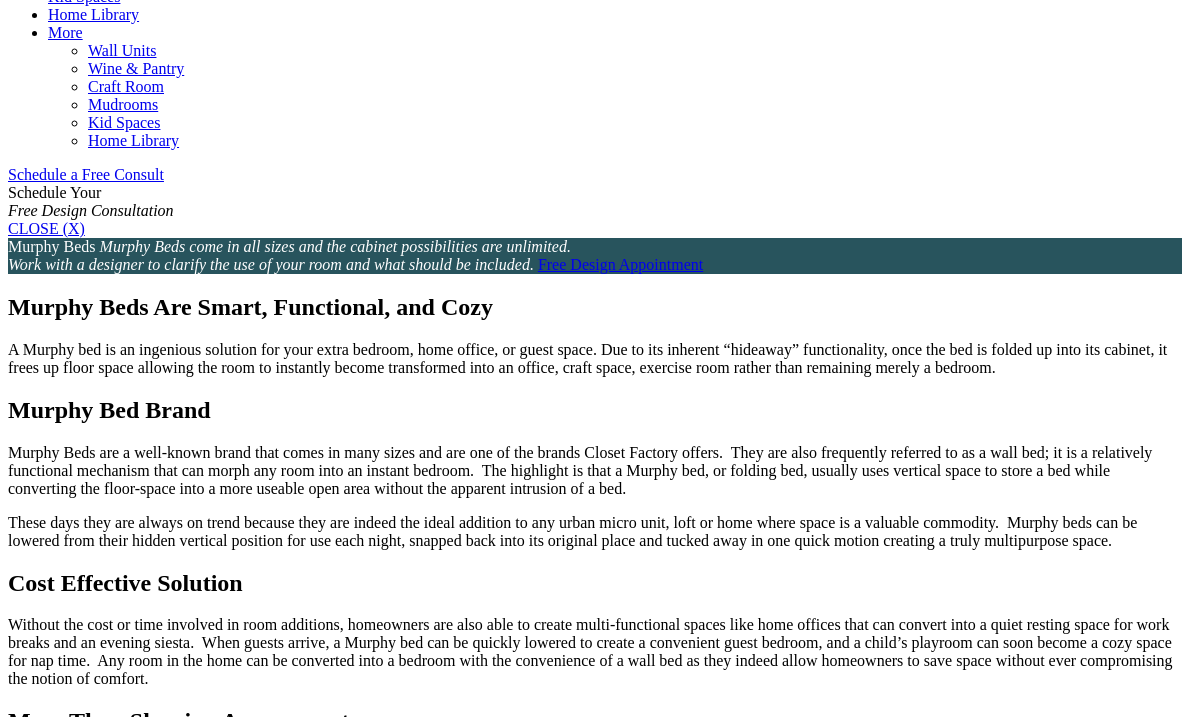 click on "Entertainment Centers" at bounding box center (120, -112) 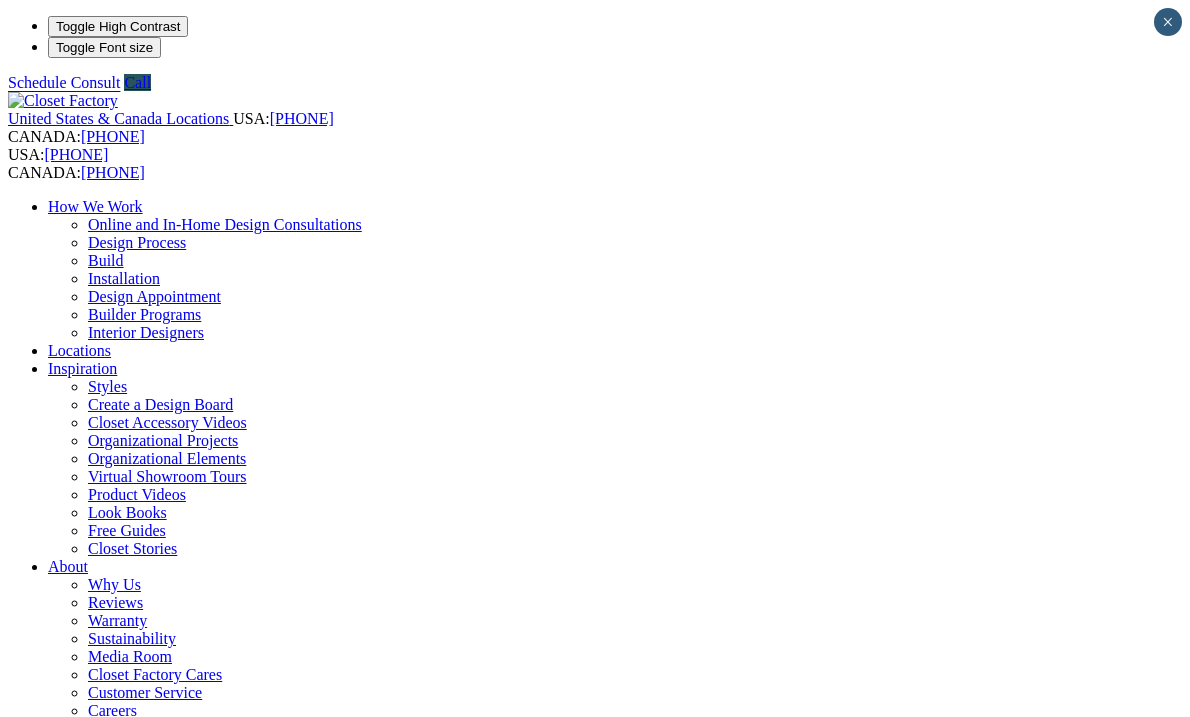 scroll, scrollTop: 0, scrollLeft: 0, axis: both 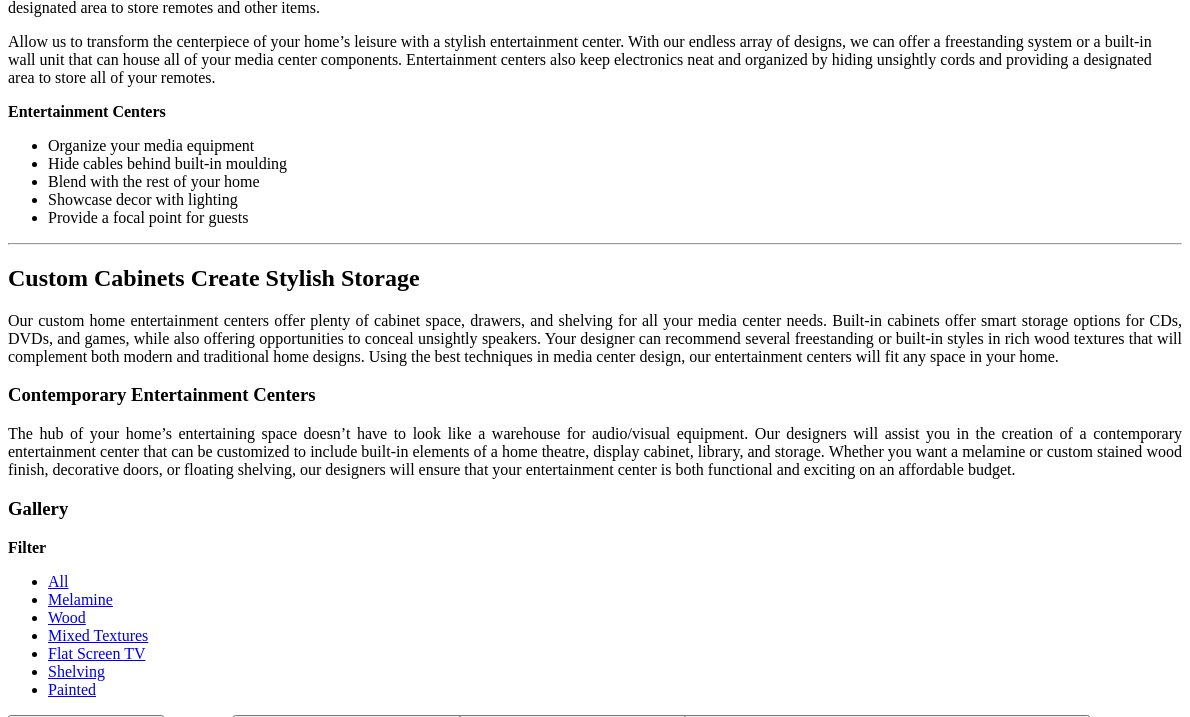 click at bounding box center (179, 1443) 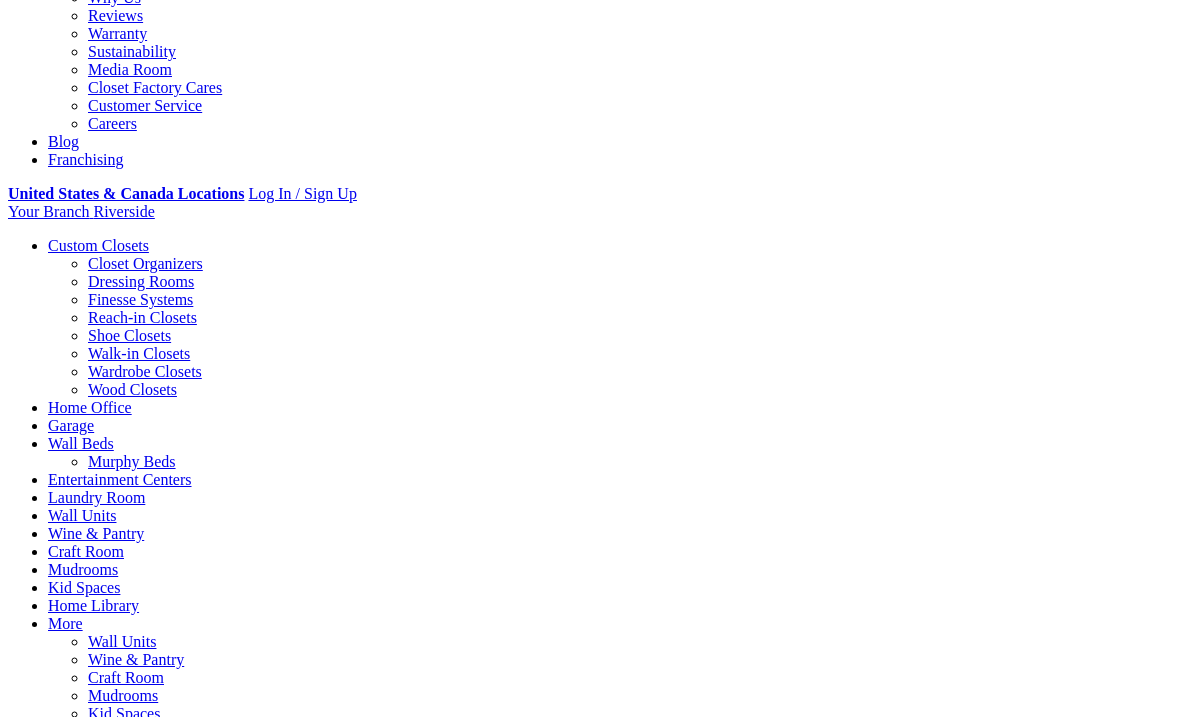 scroll, scrollTop: 0, scrollLeft: 0, axis: both 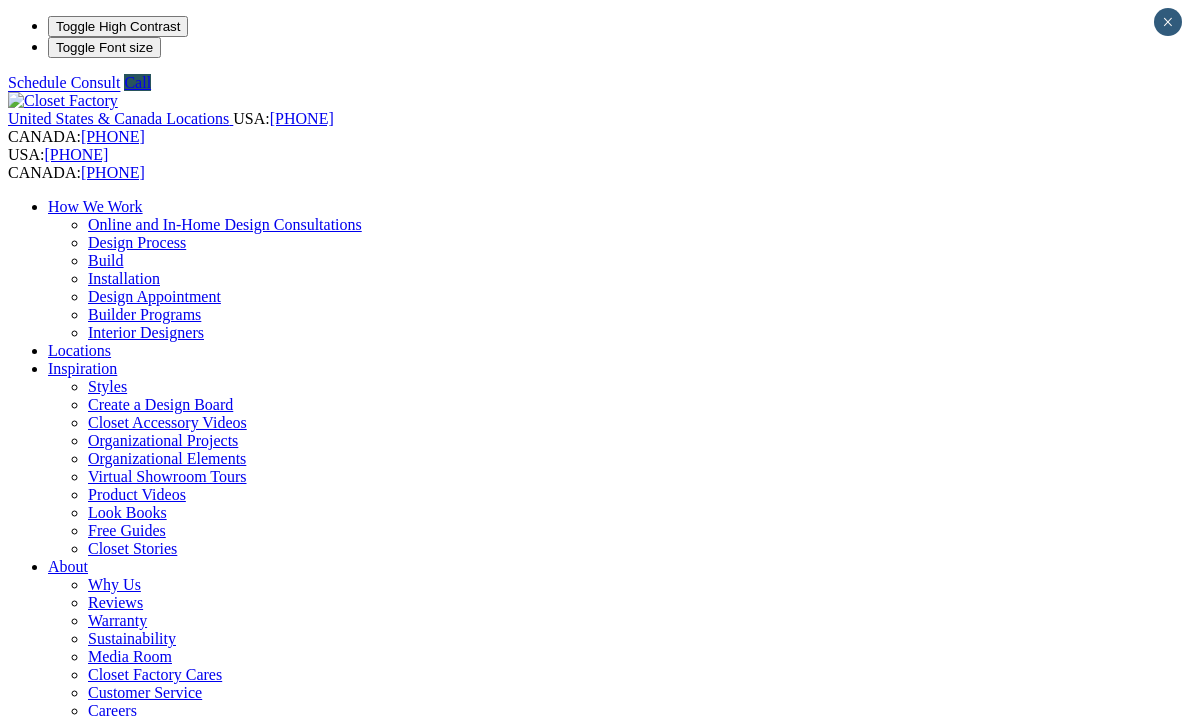 click on "Schedule a Free Consult" at bounding box center [86, 1352] 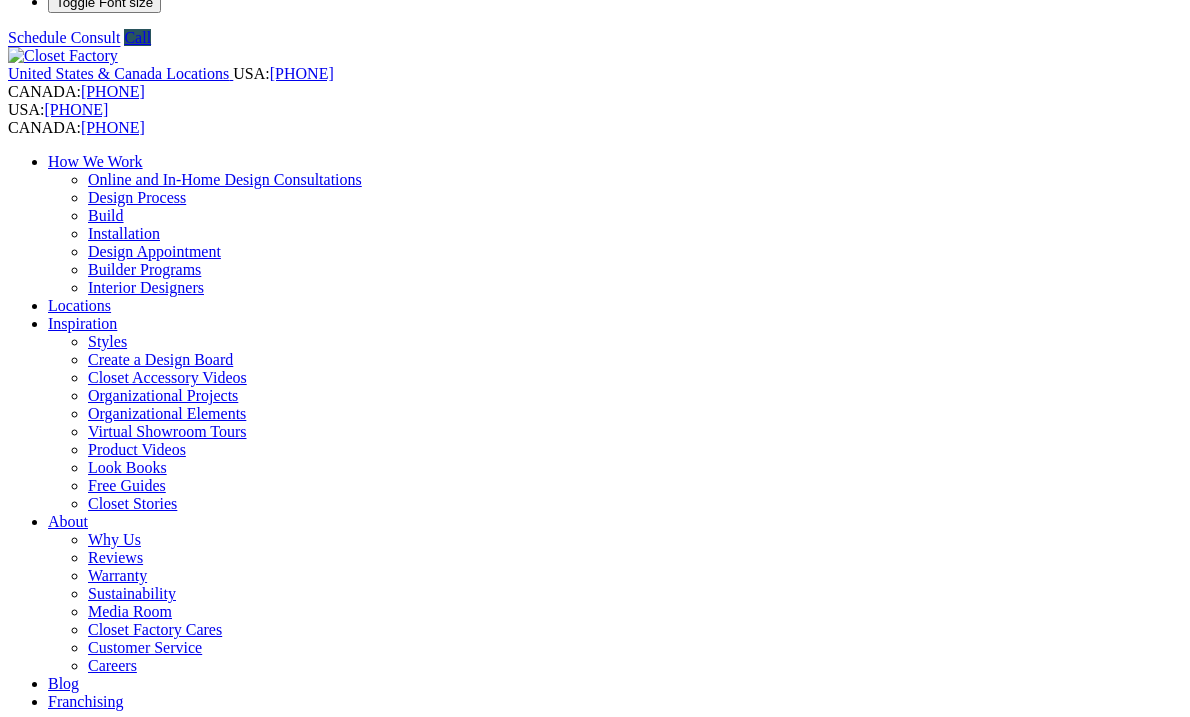 scroll, scrollTop: 43, scrollLeft: 0, axis: vertical 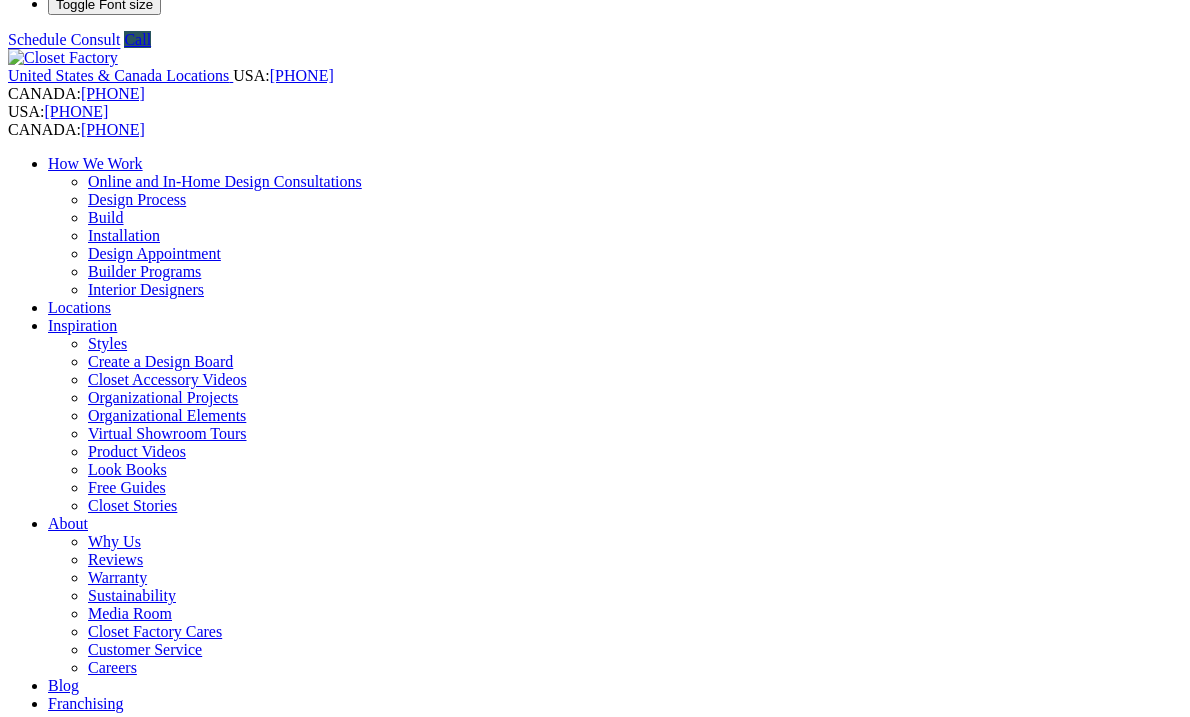click on "**********" at bounding box center [46, 1792] 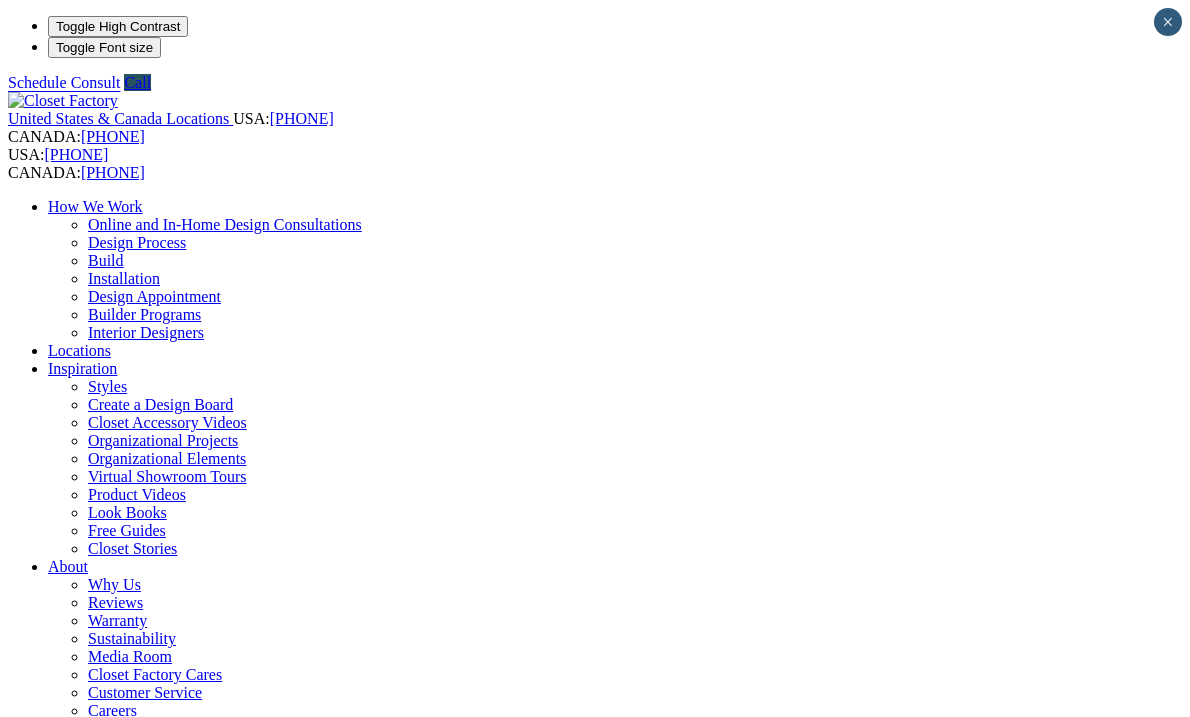 scroll, scrollTop: 0, scrollLeft: 0, axis: both 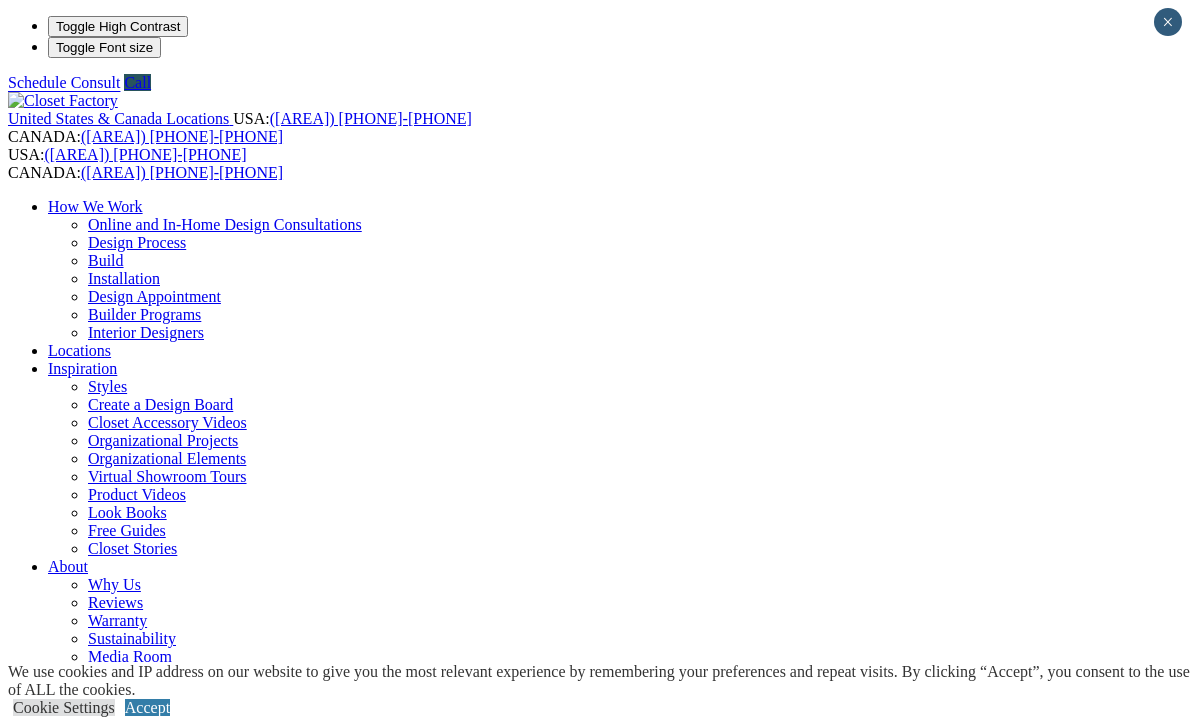 click on "Home Office" at bounding box center (90, 994) 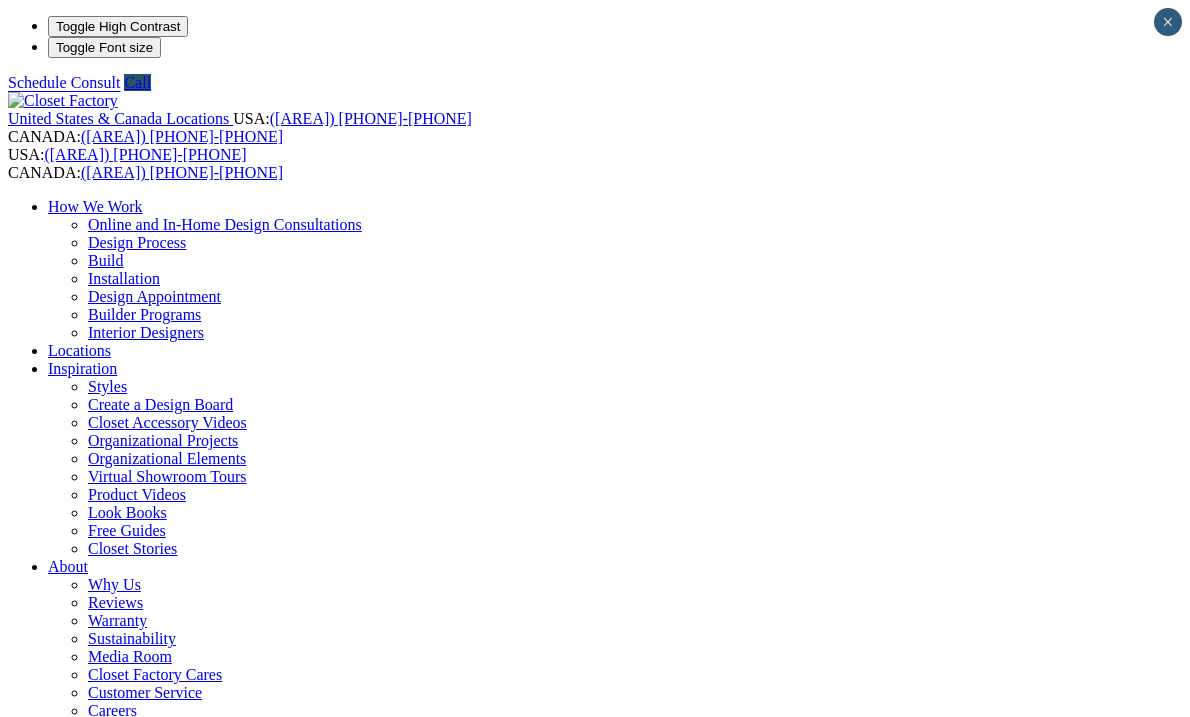 scroll, scrollTop: 0, scrollLeft: 0, axis: both 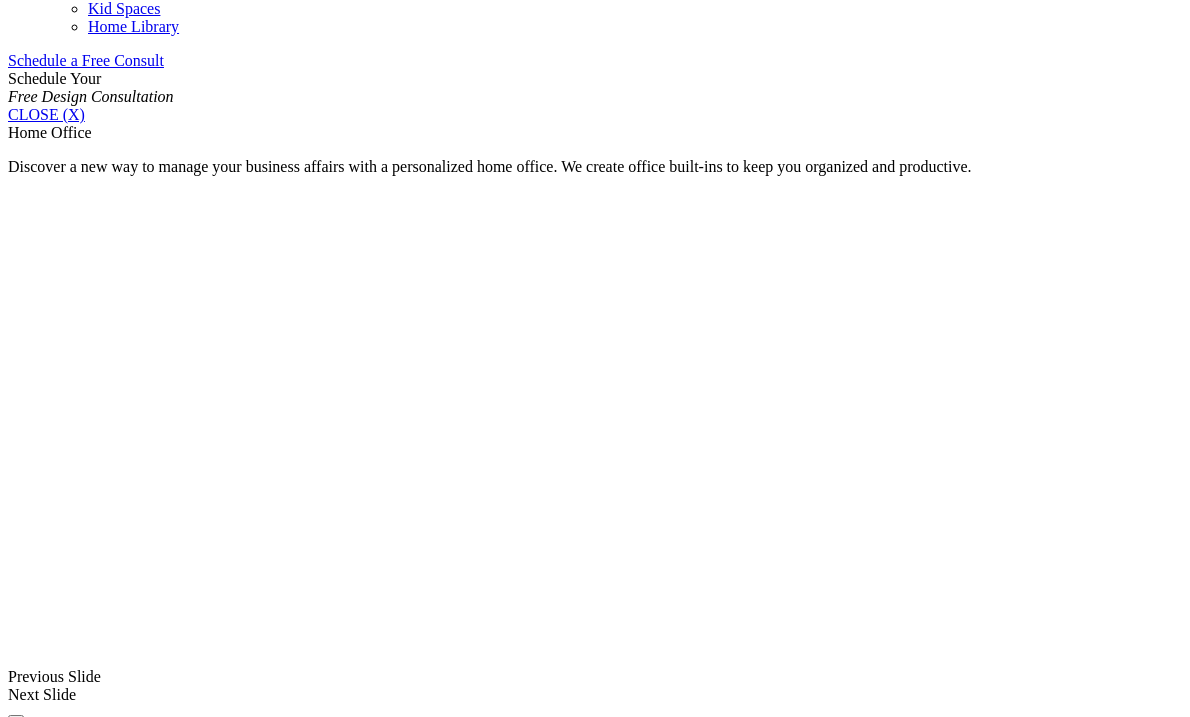 click on "Wood" at bounding box center [67, 1533] 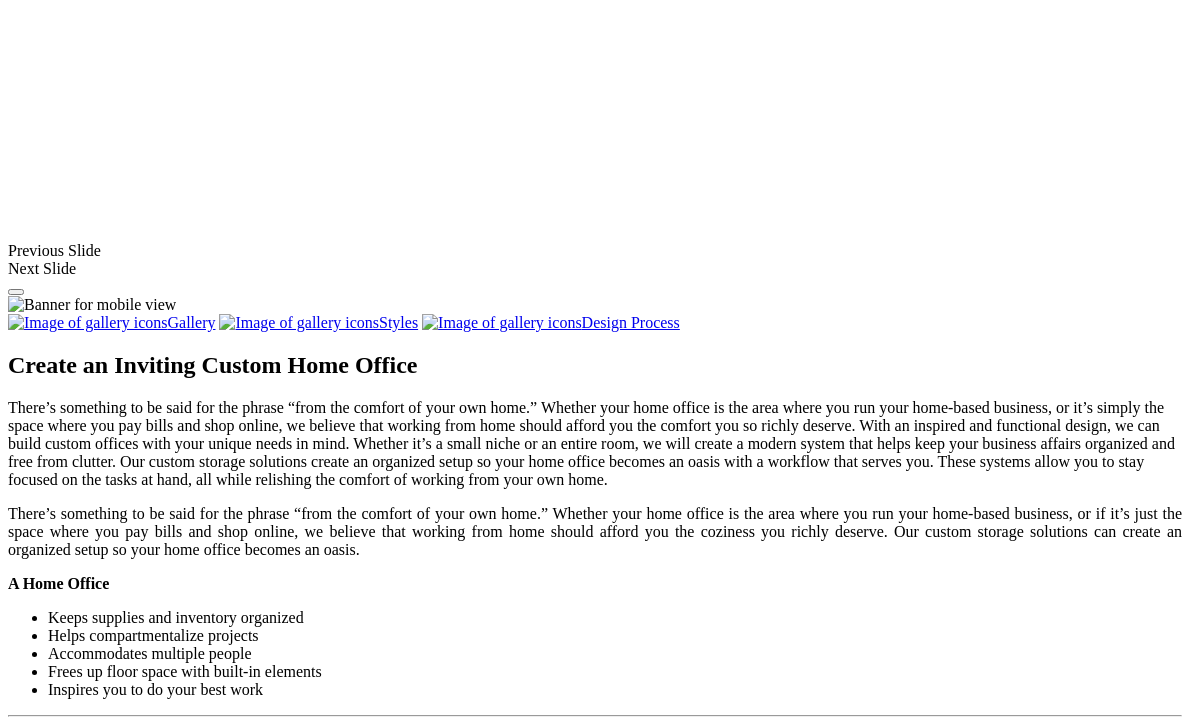 scroll, scrollTop: 1727, scrollLeft: 0, axis: vertical 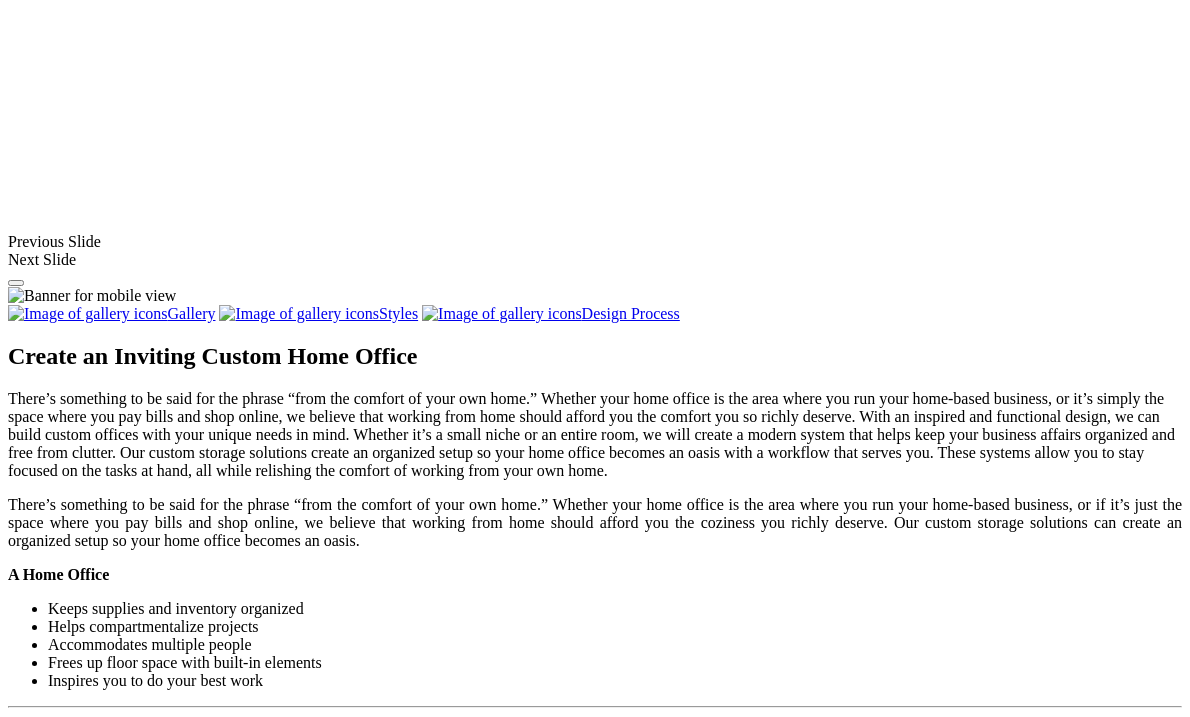 click at bounding box center [310, 1436] 